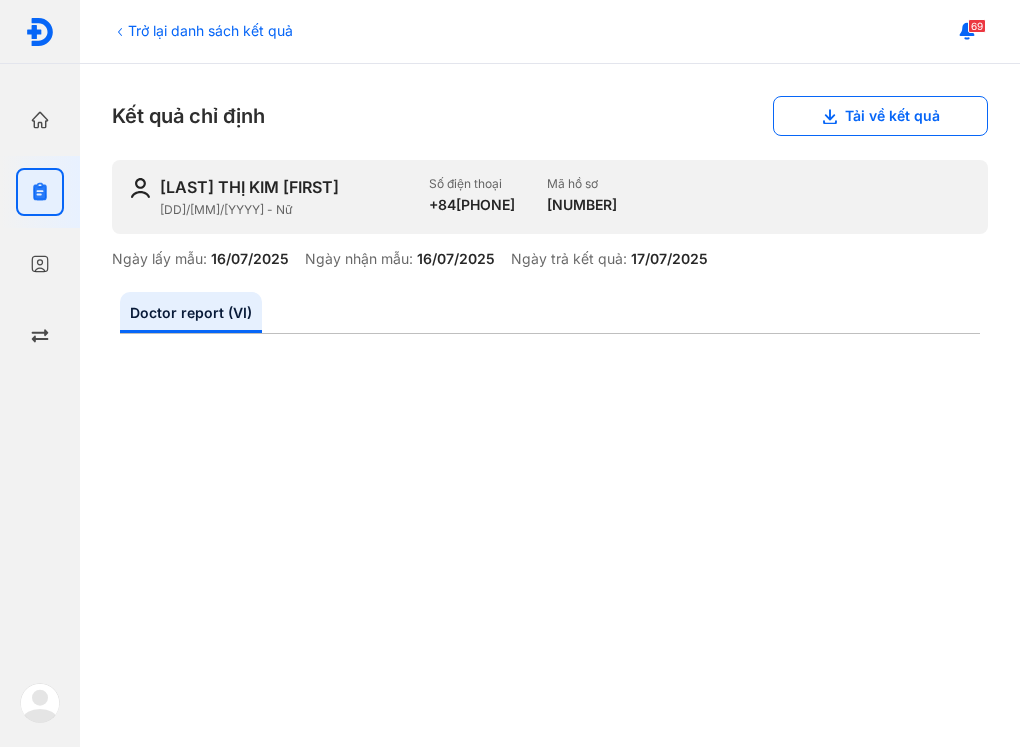 scroll, scrollTop: 0, scrollLeft: 0, axis: both 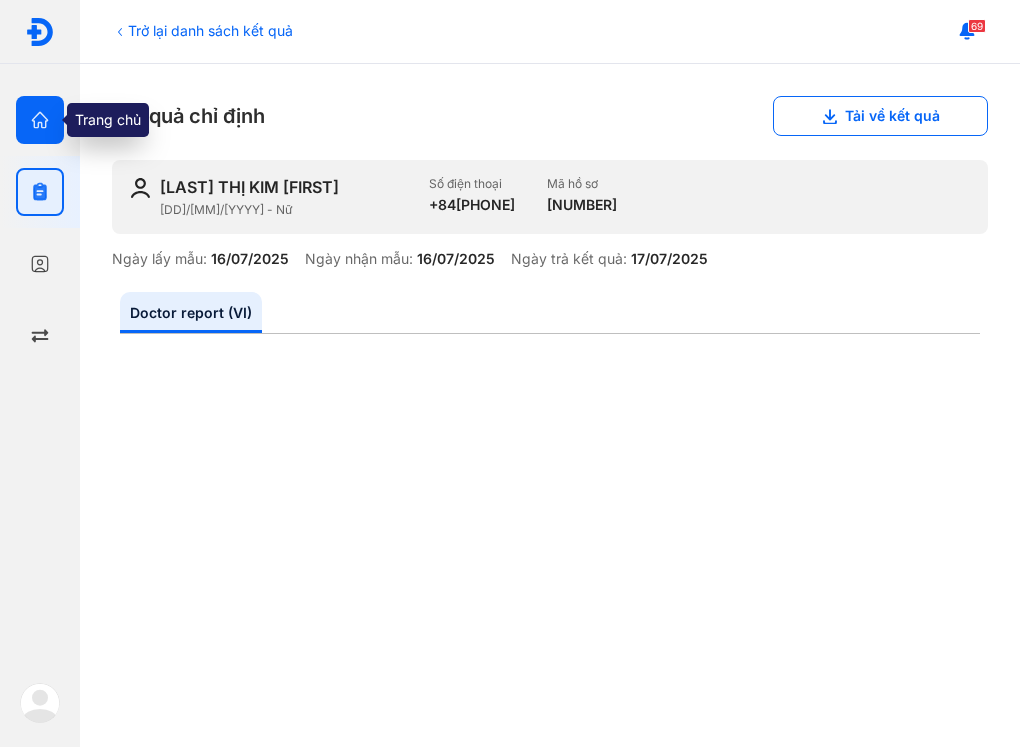 click at bounding box center [40, 120] 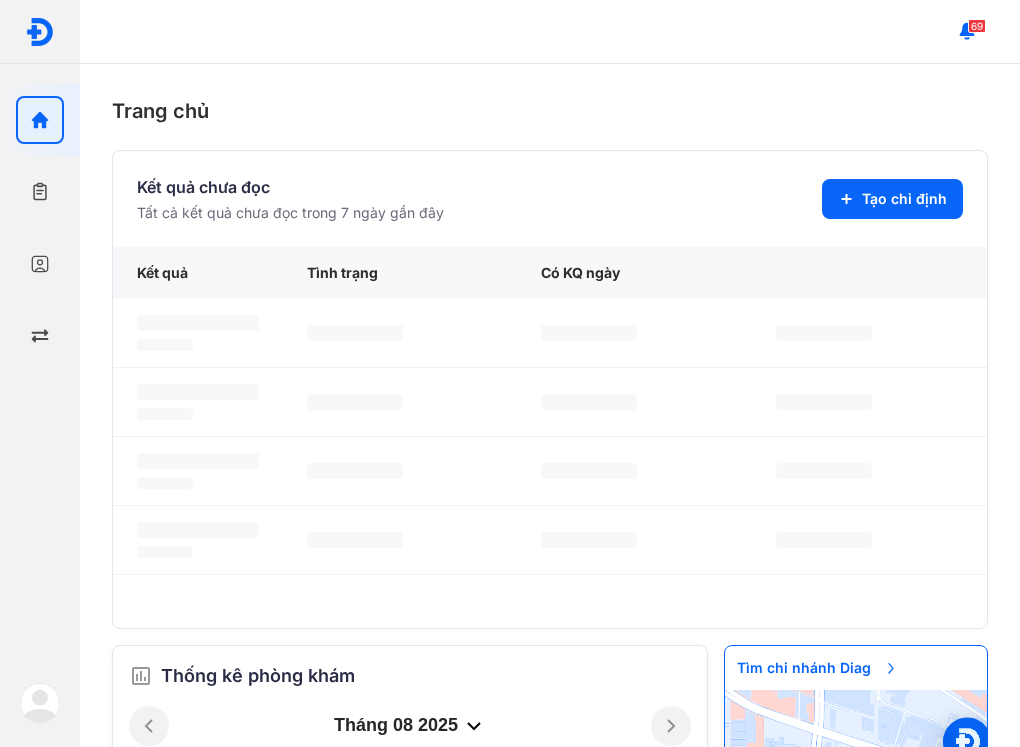 scroll, scrollTop: 0, scrollLeft: 0, axis: both 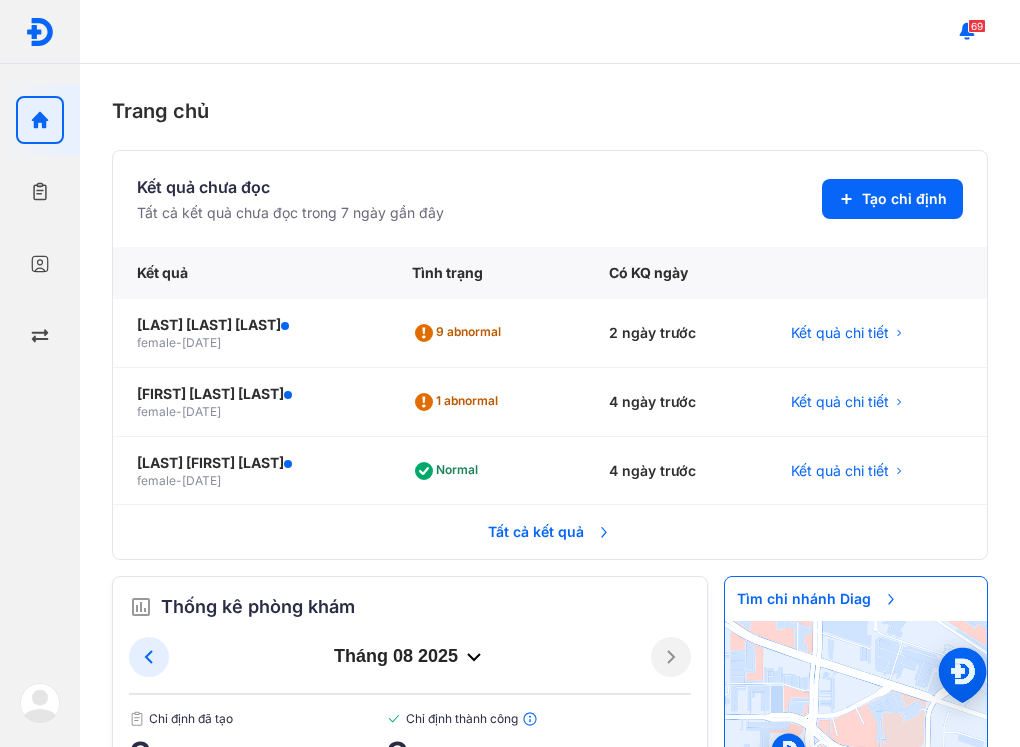 click on "Tất cả kết quả" at bounding box center [550, 532] 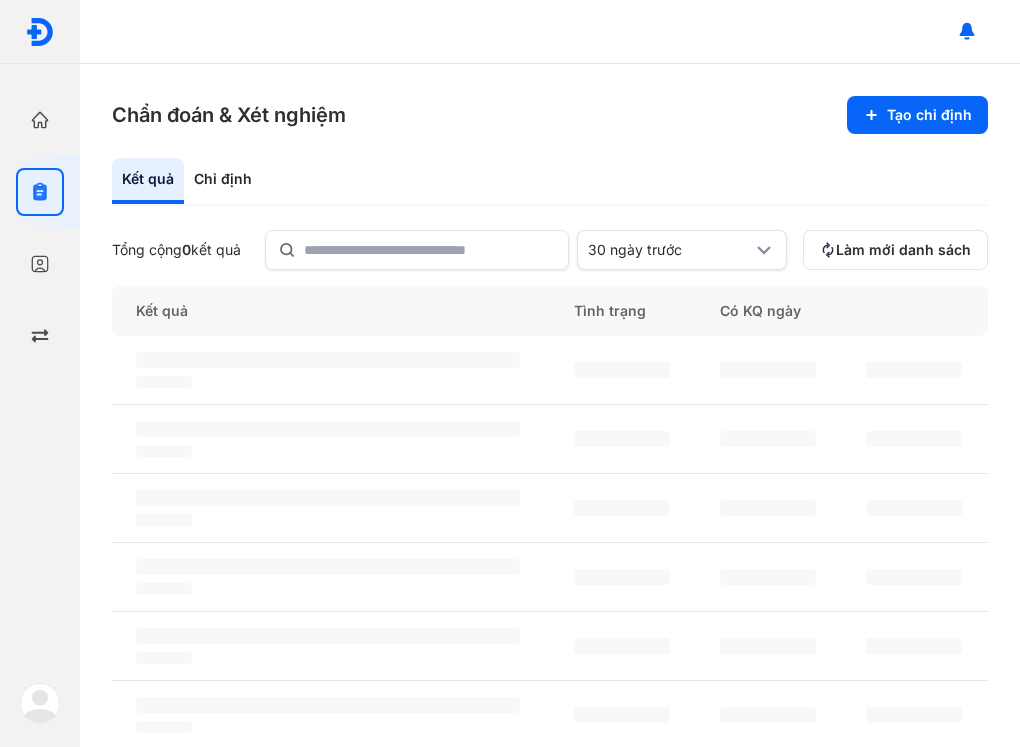 scroll, scrollTop: 0, scrollLeft: 0, axis: both 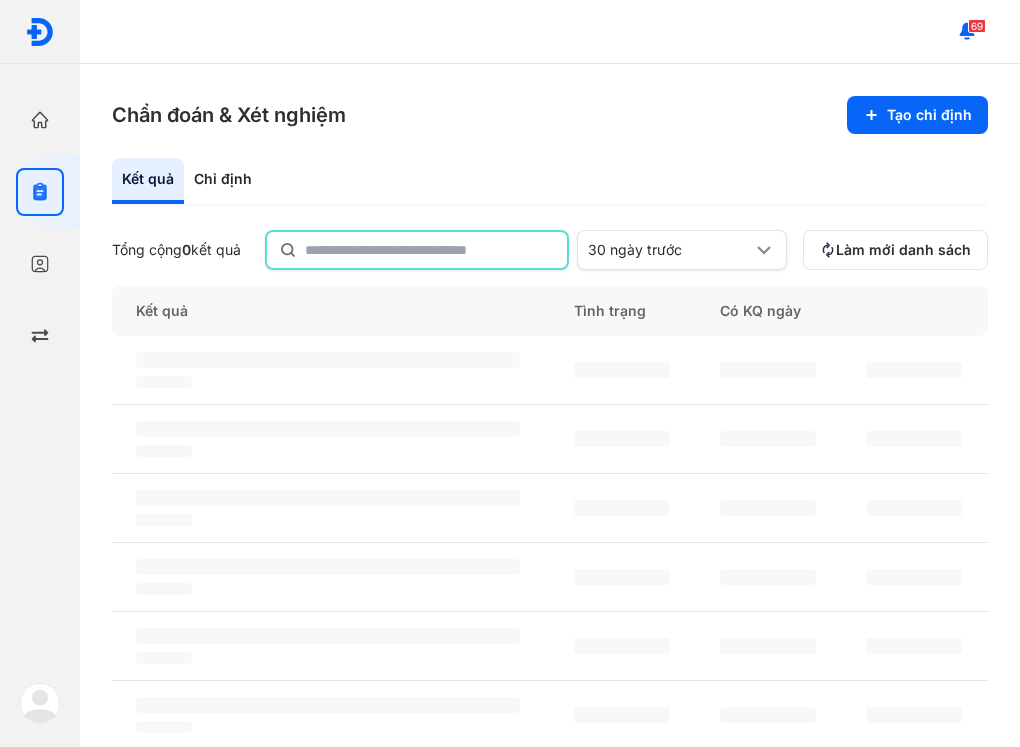 click 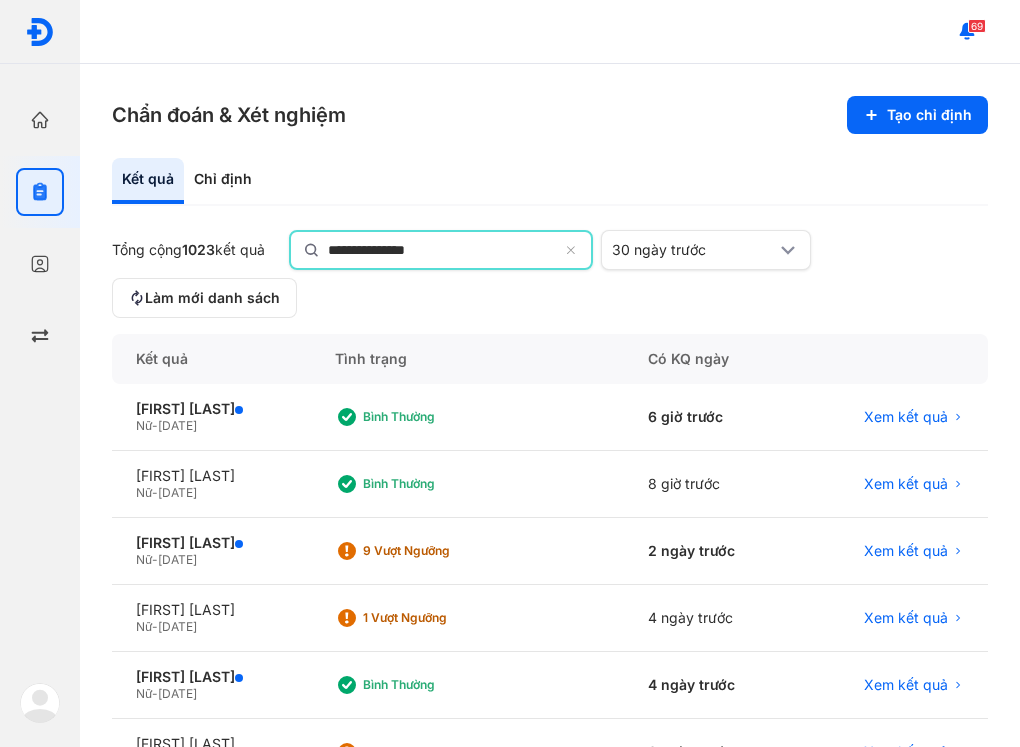 type on "**********" 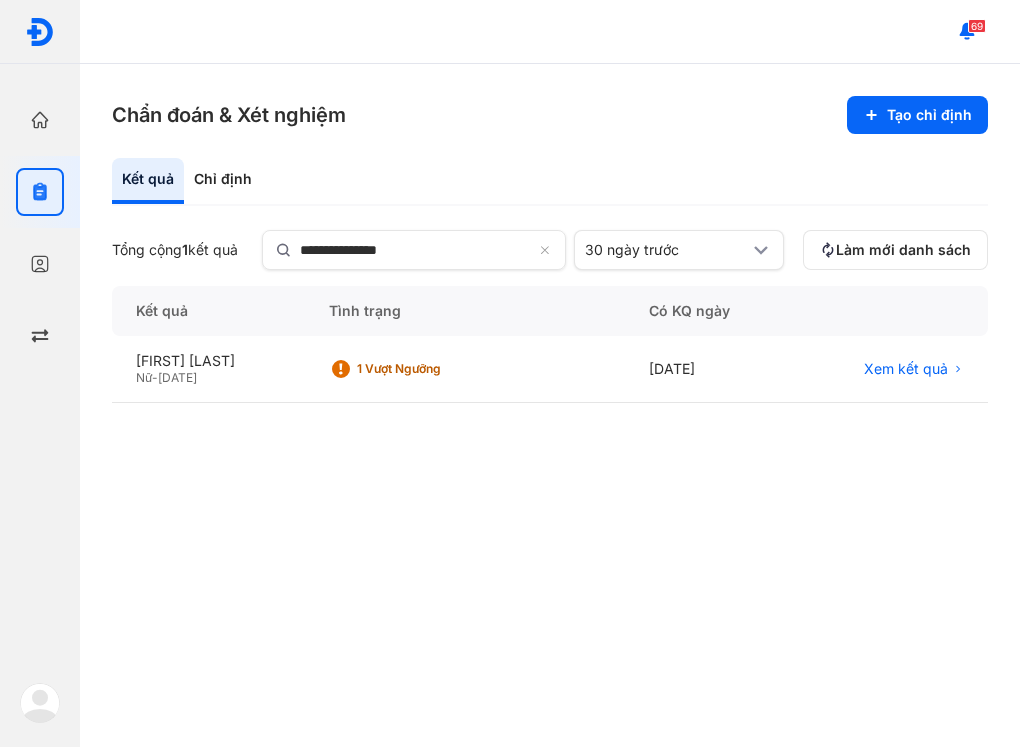 click on "**********" at bounding box center [550, 405] 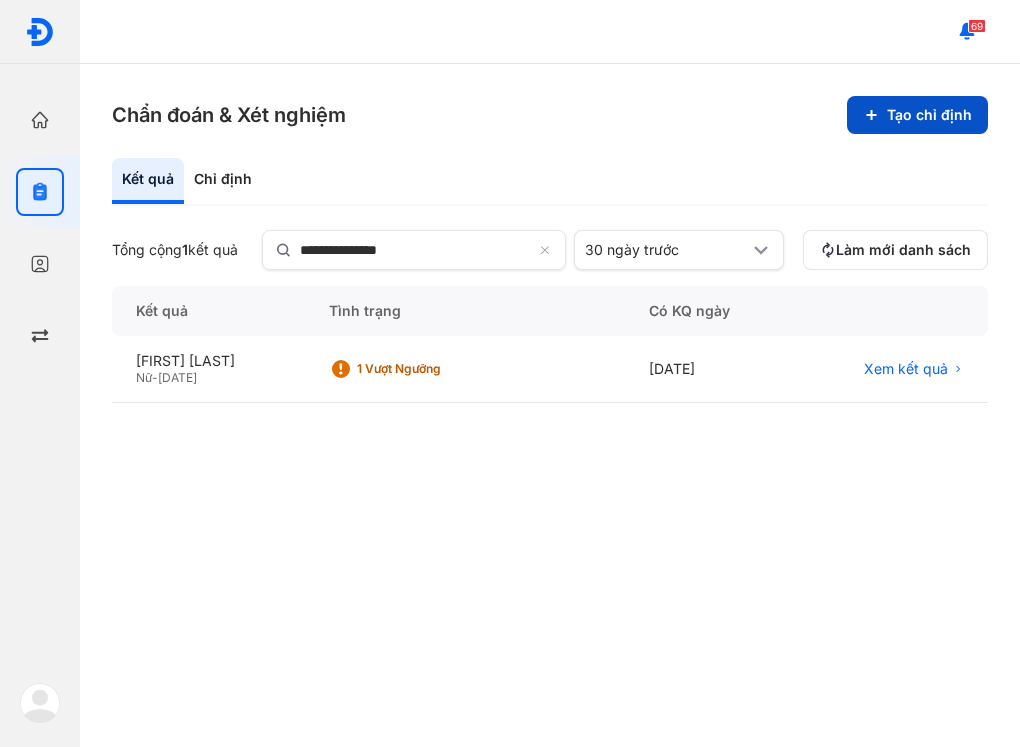 click on "Tạo chỉ định" at bounding box center [917, 115] 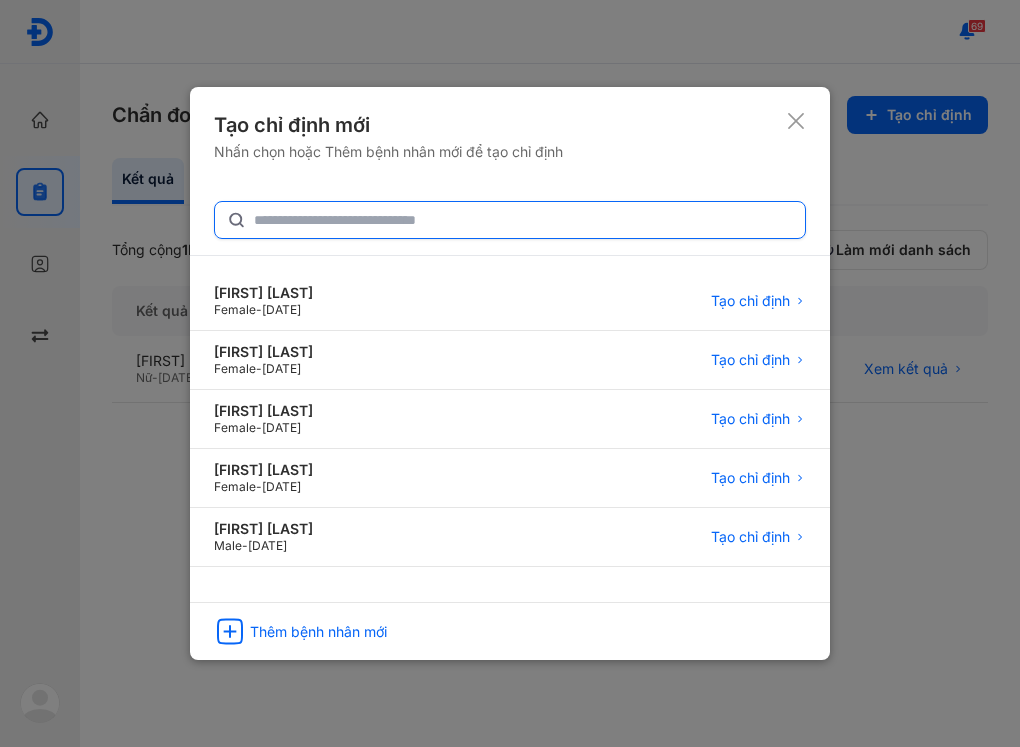 click 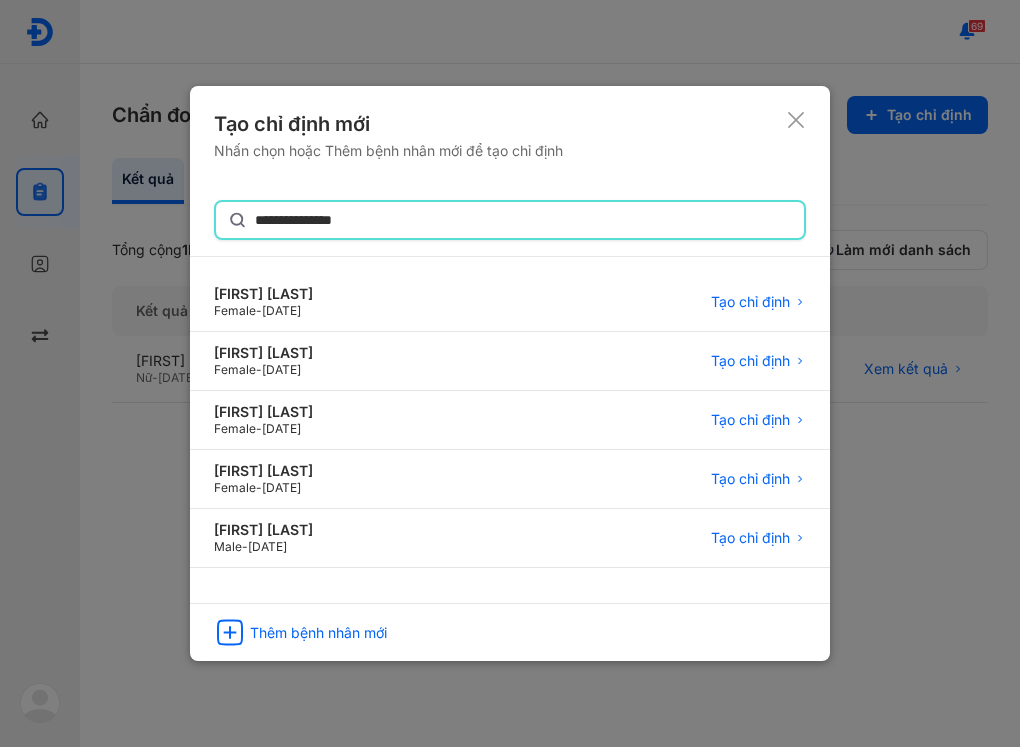 type on "**********" 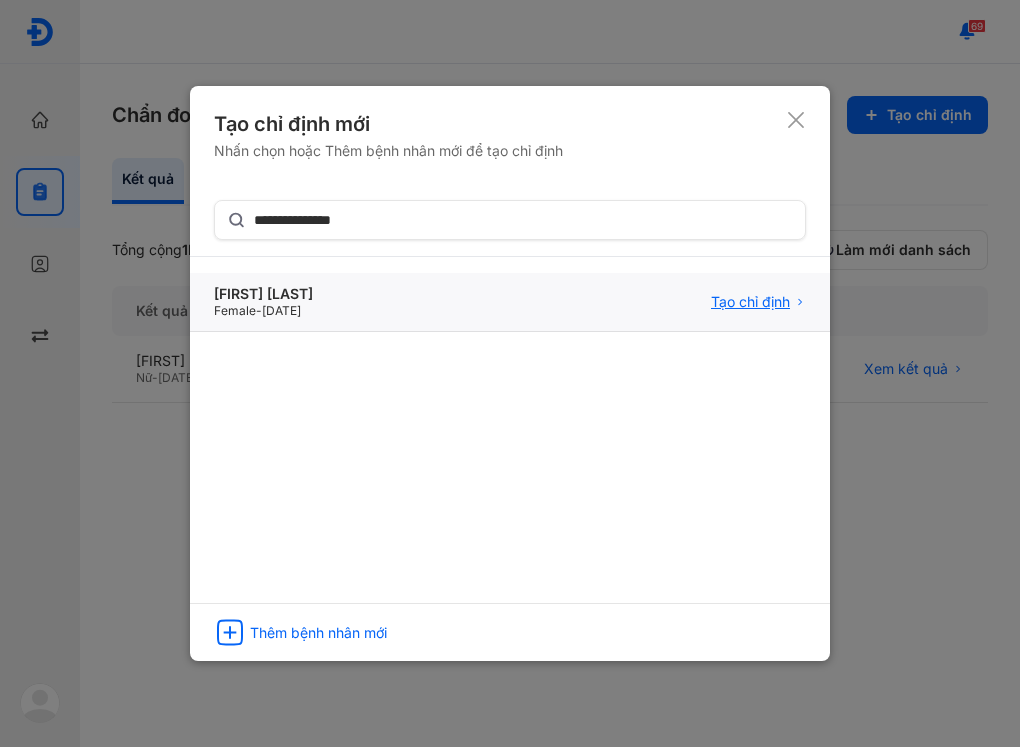 click on "Tạo chỉ định" at bounding box center (750, 302) 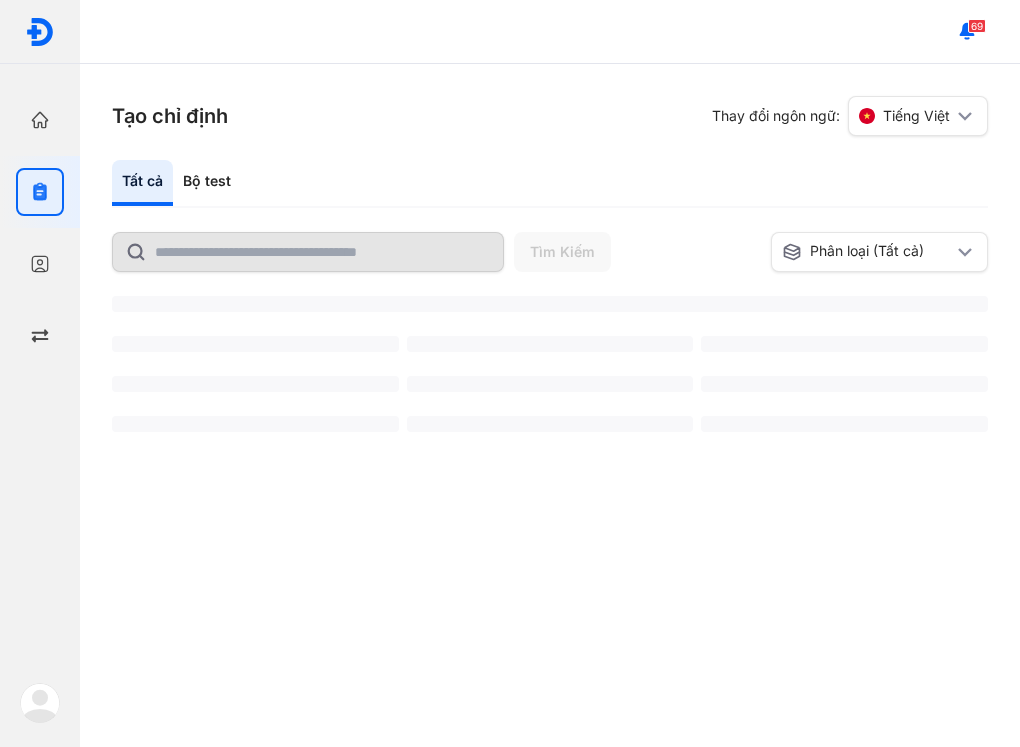 scroll, scrollTop: 0, scrollLeft: 0, axis: both 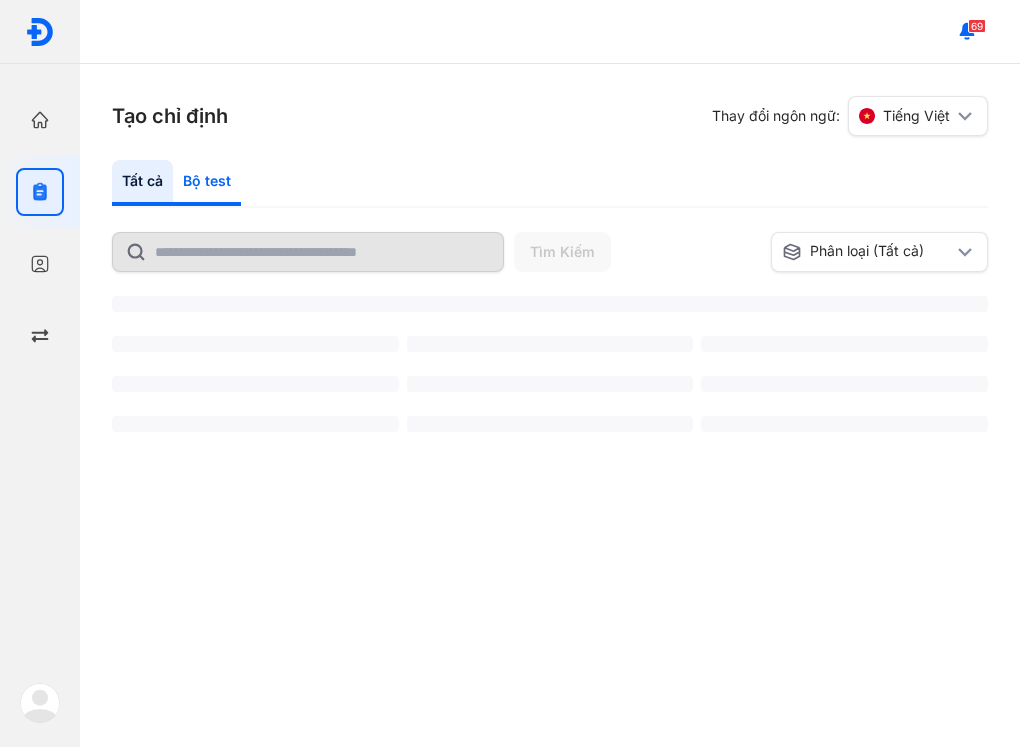 click on "Bộ test" 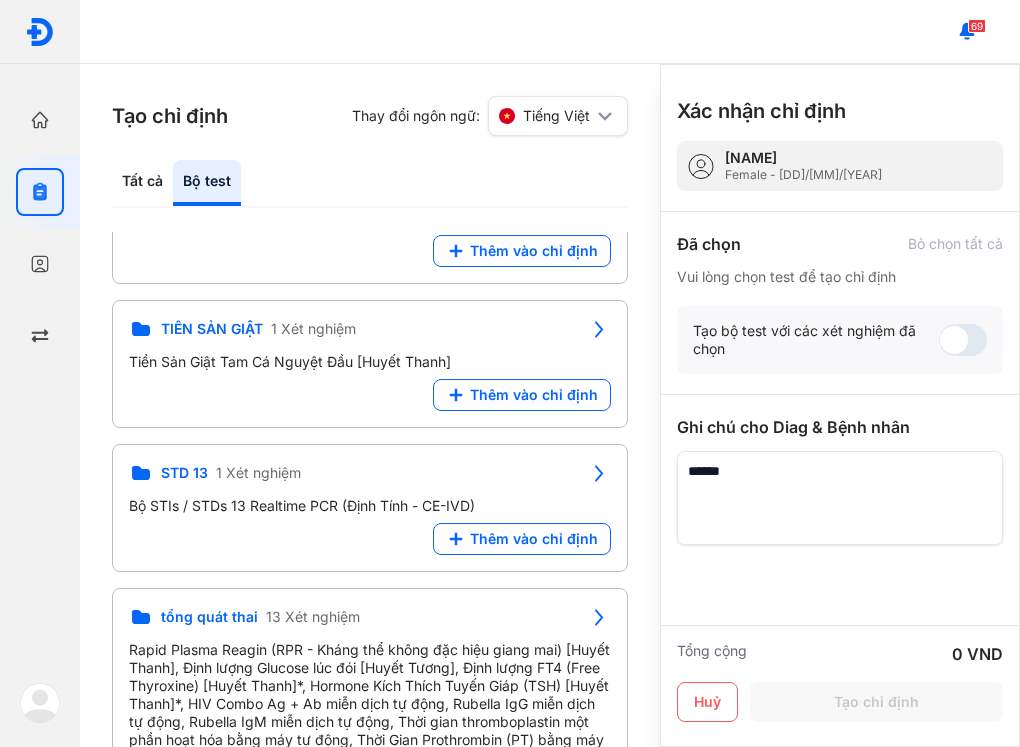scroll, scrollTop: 600, scrollLeft: 0, axis: vertical 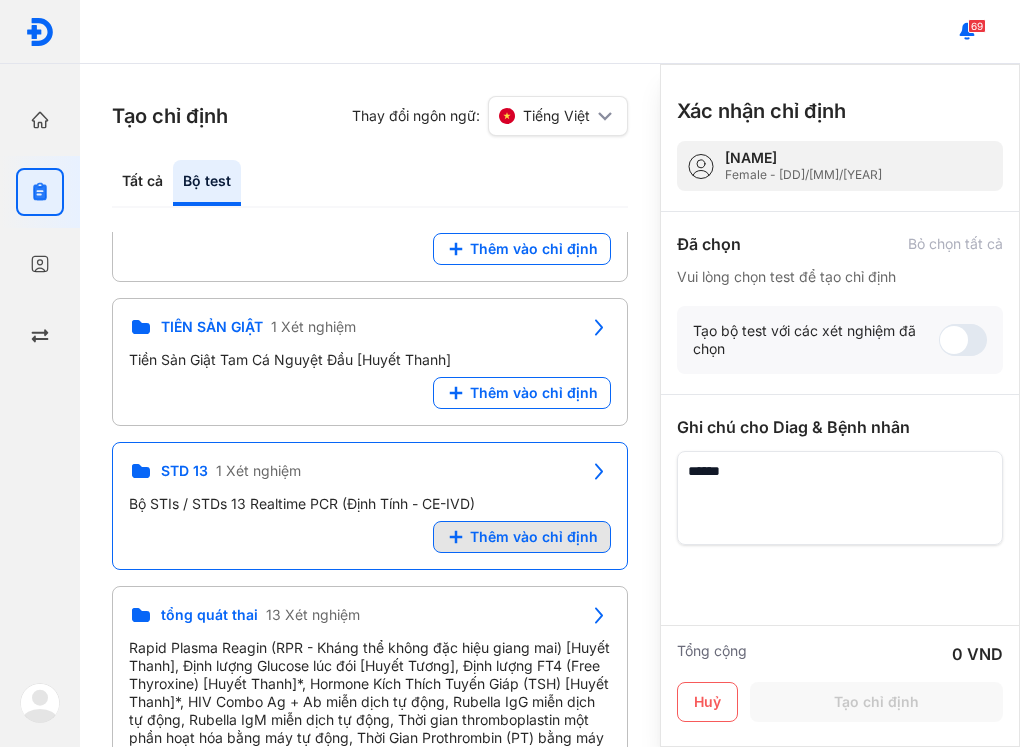 click on "Thêm vào chỉ định" 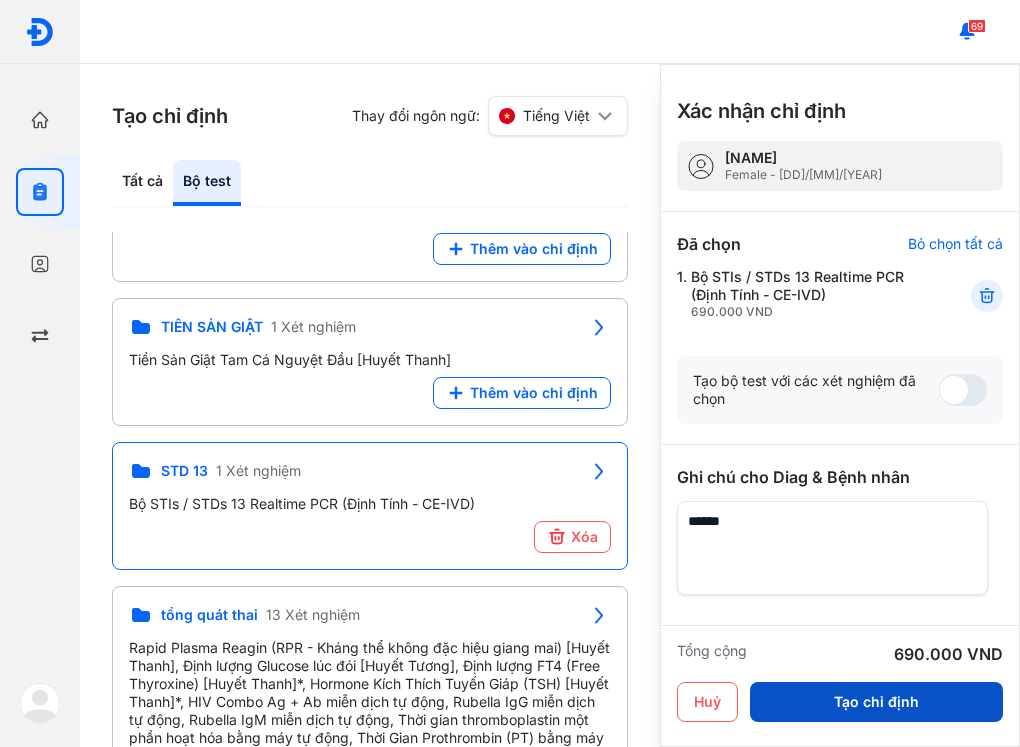 click on "Tạo chỉ định" at bounding box center (876, 702) 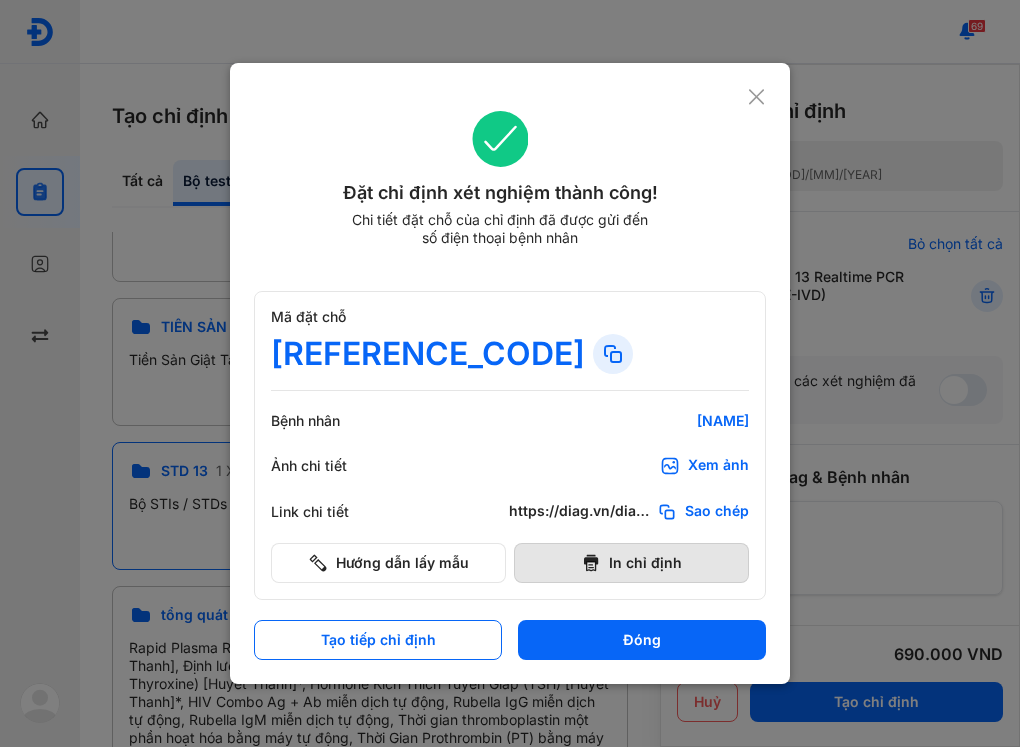 click on "In chỉ định" at bounding box center [631, 563] 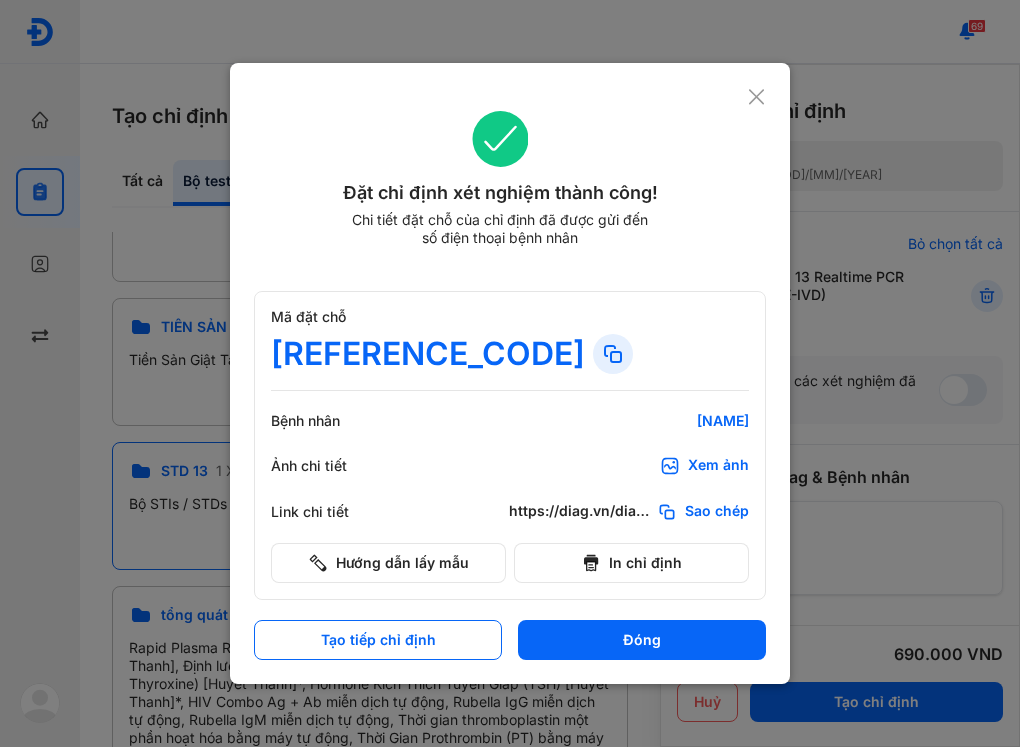 scroll, scrollTop: 0, scrollLeft: 0, axis: both 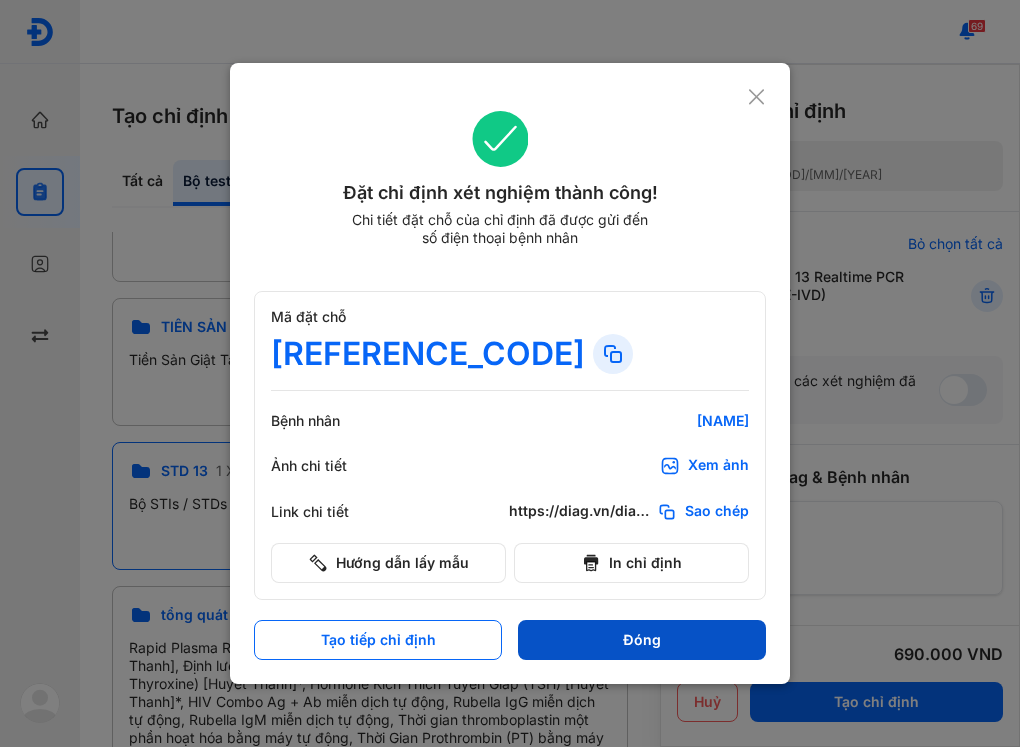 click on "Đóng" at bounding box center (642, 640) 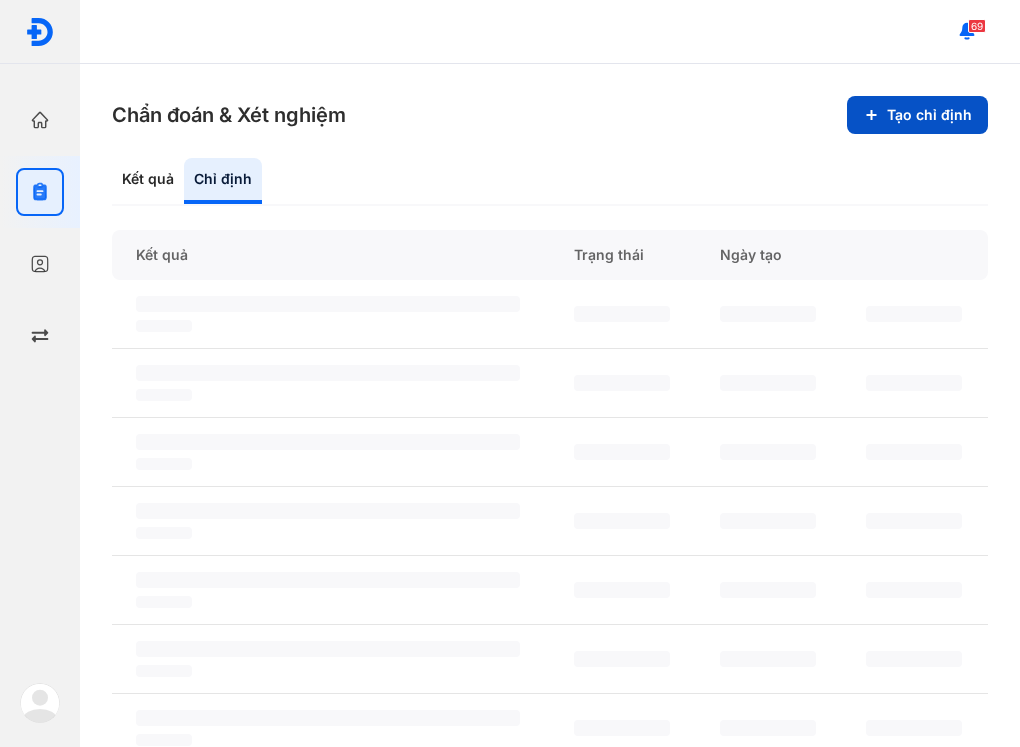 click on "Tạo chỉ định" at bounding box center (917, 115) 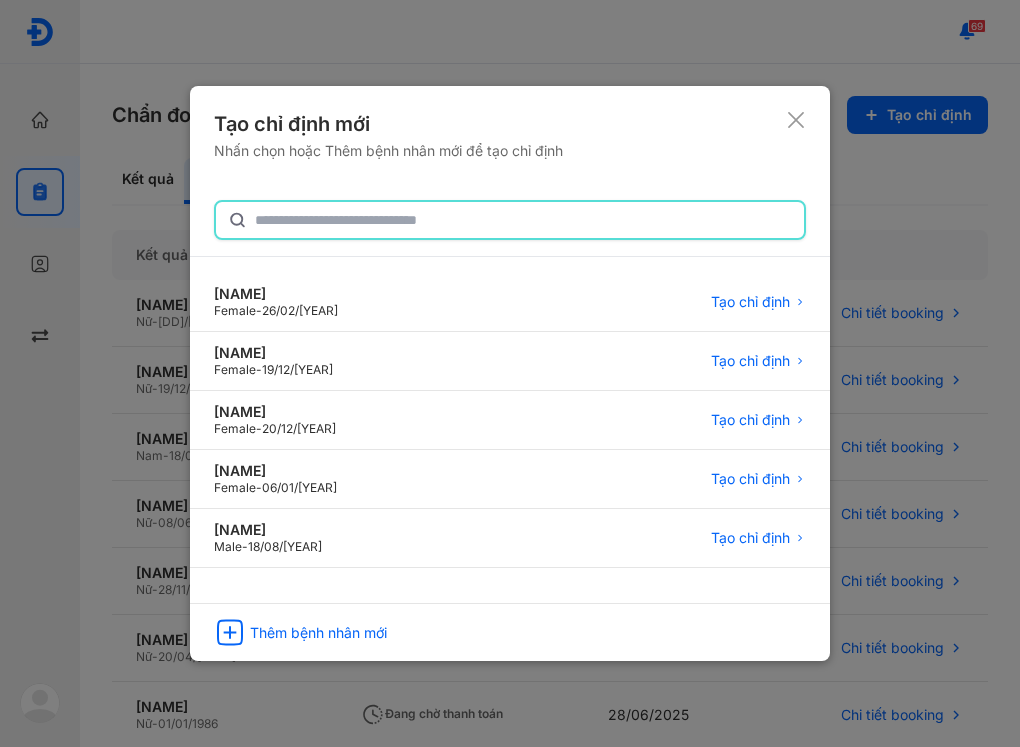 click 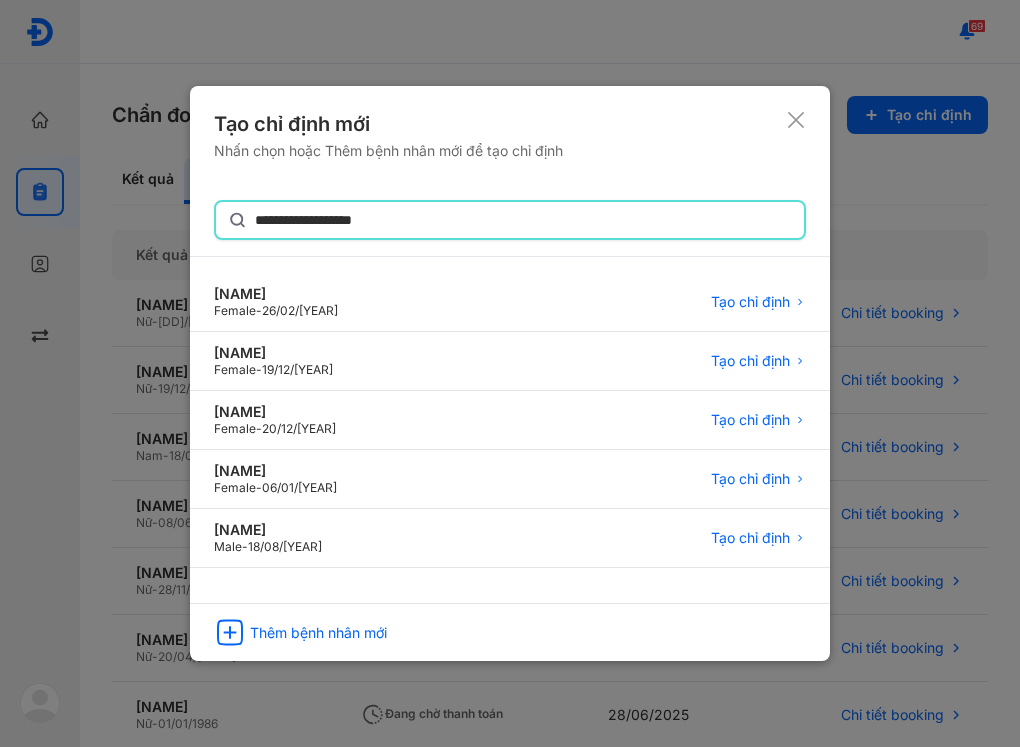 type on "**********" 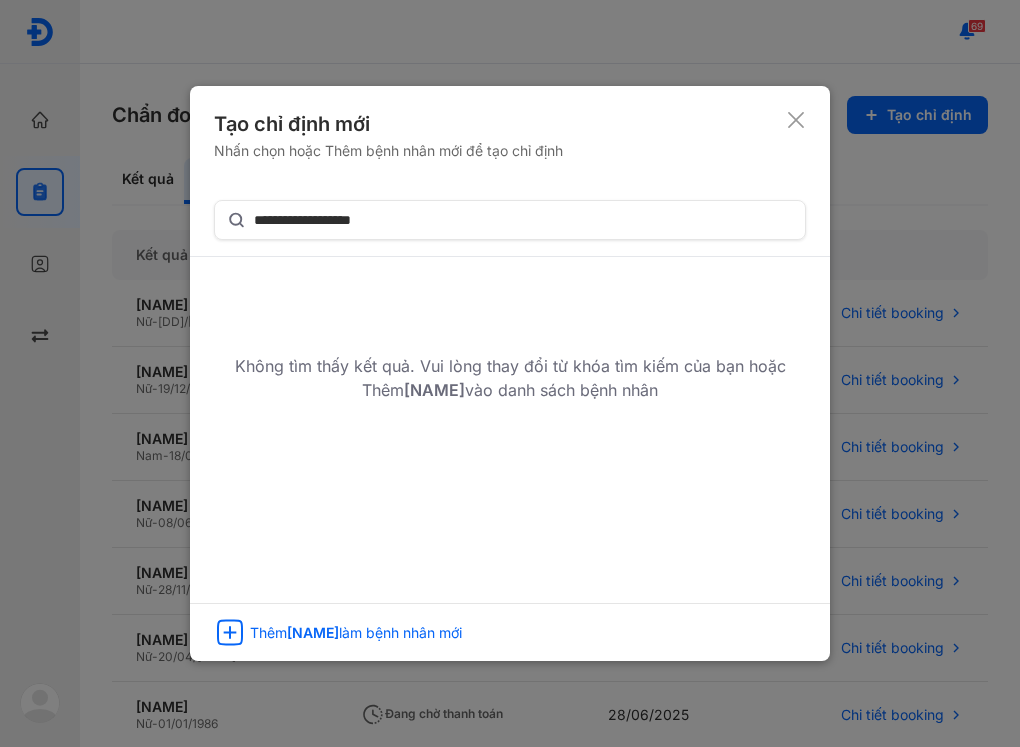 click at bounding box center [510, 373] 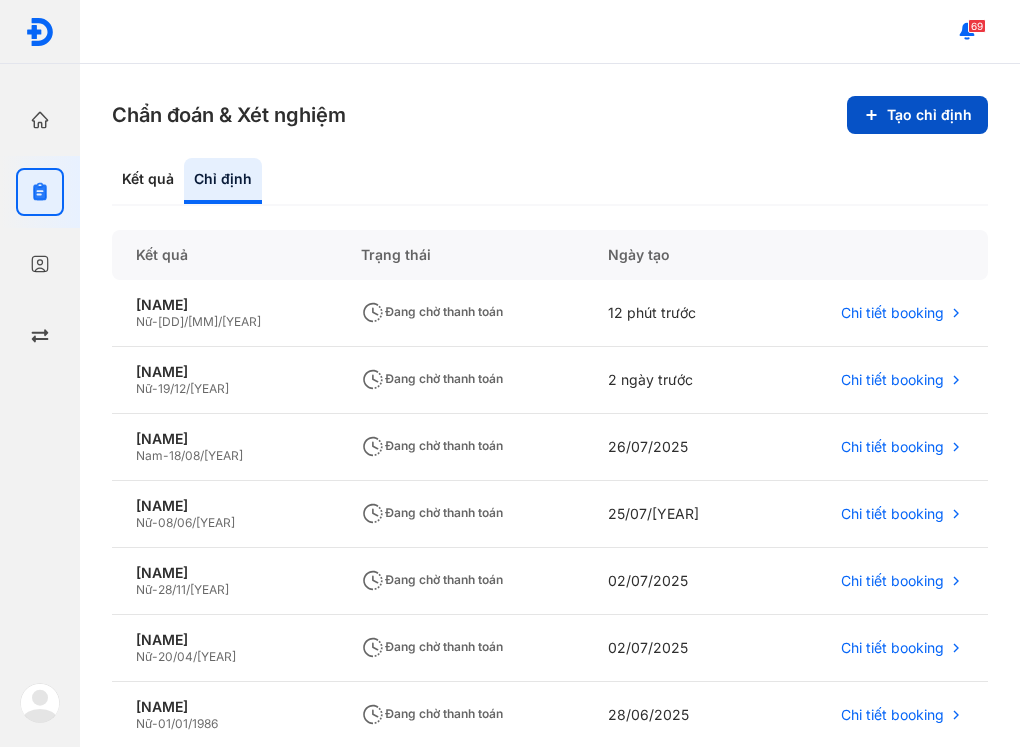 click on "Tạo chỉ định" at bounding box center [917, 115] 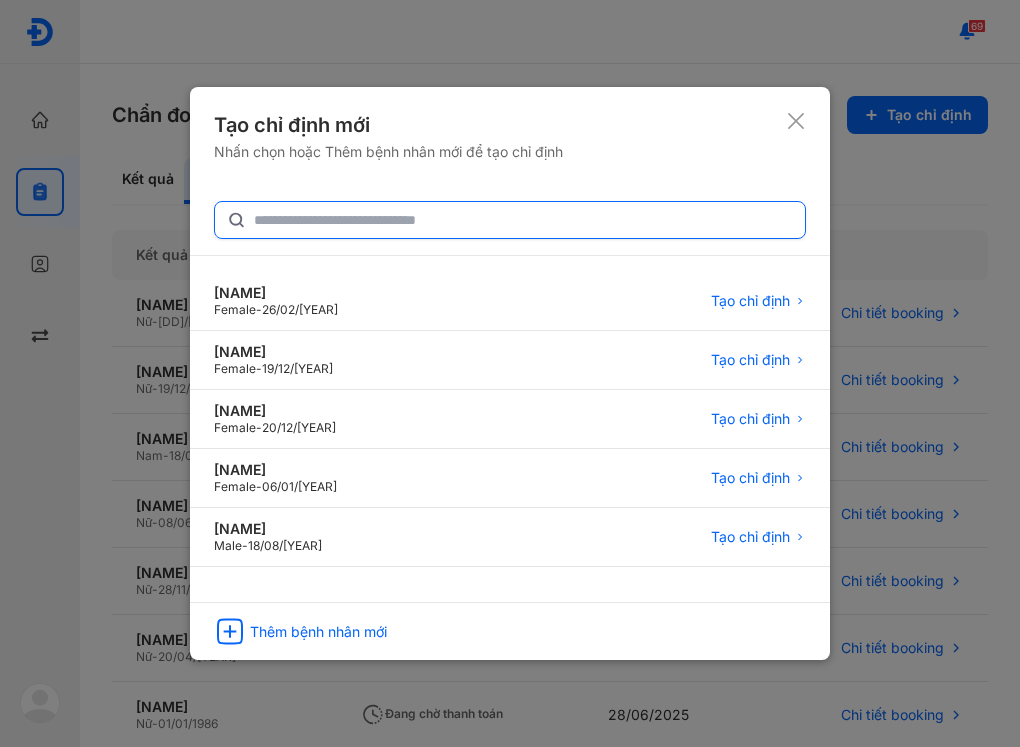 click 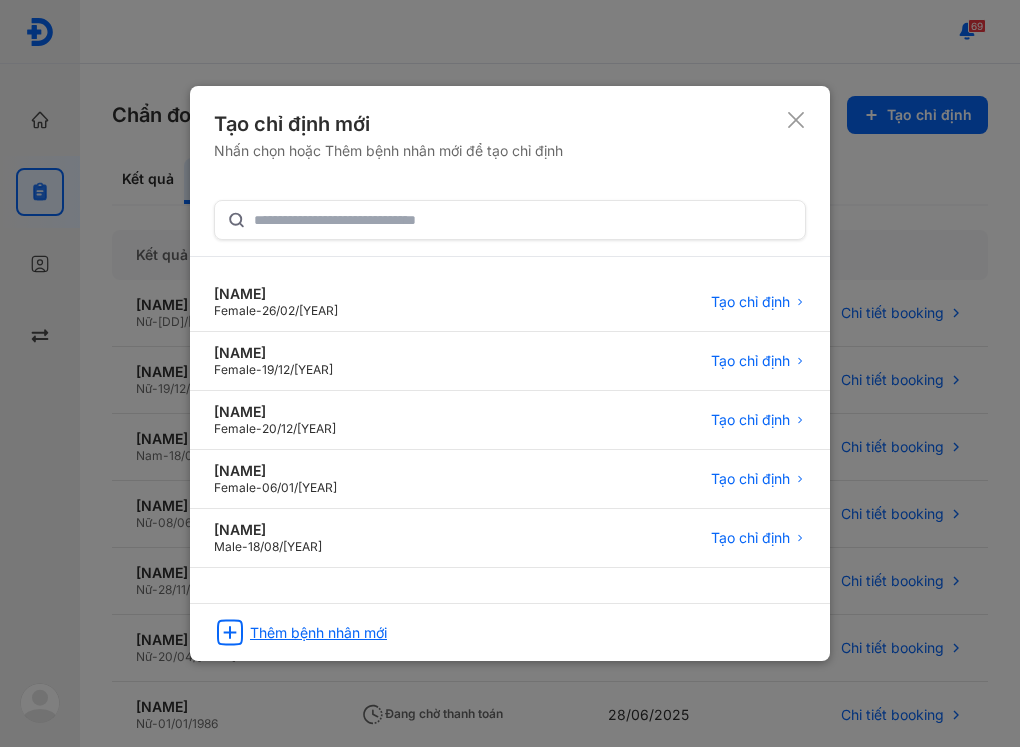 click on "Thêm bệnh nhân mới" at bounding box center [318, 633] 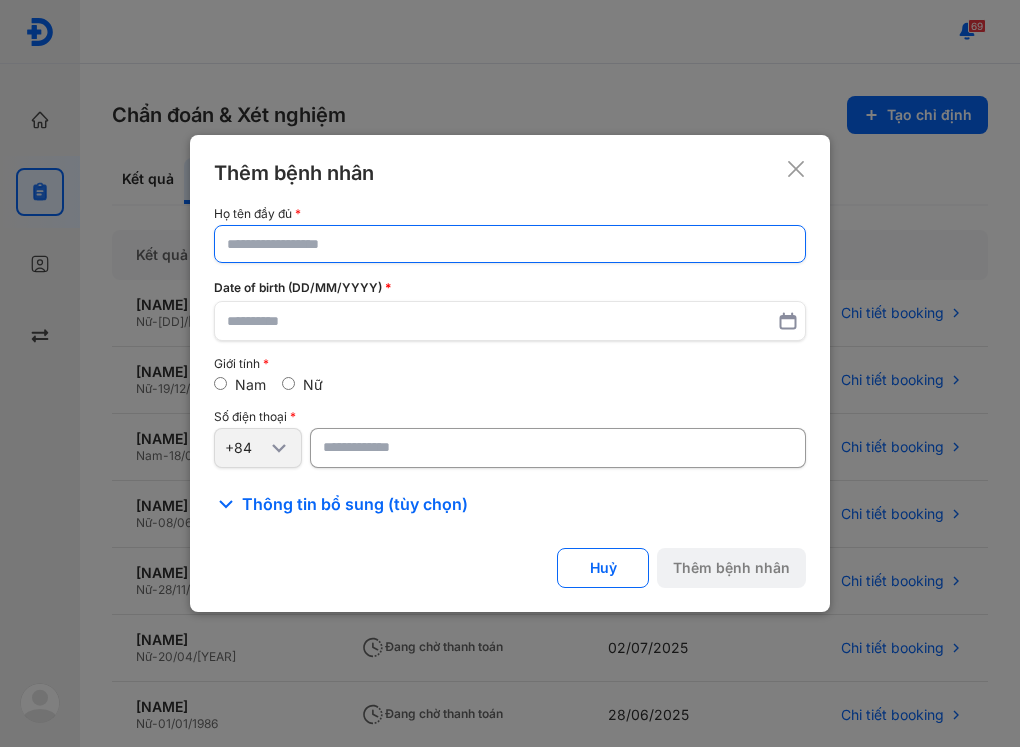 click 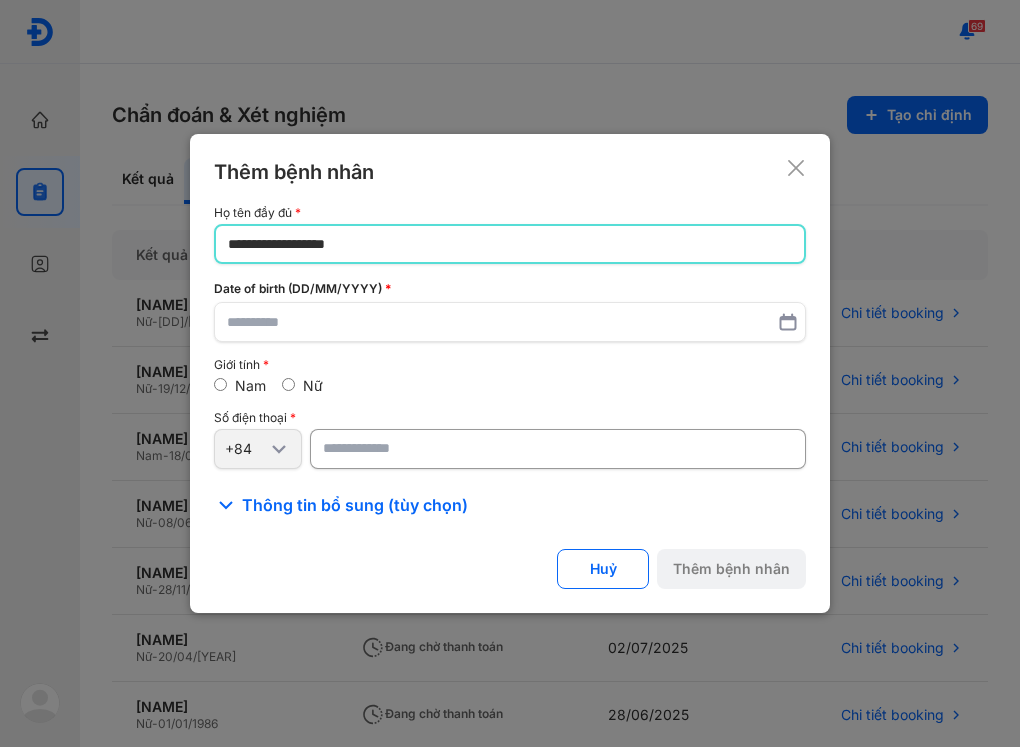 type on "**********" 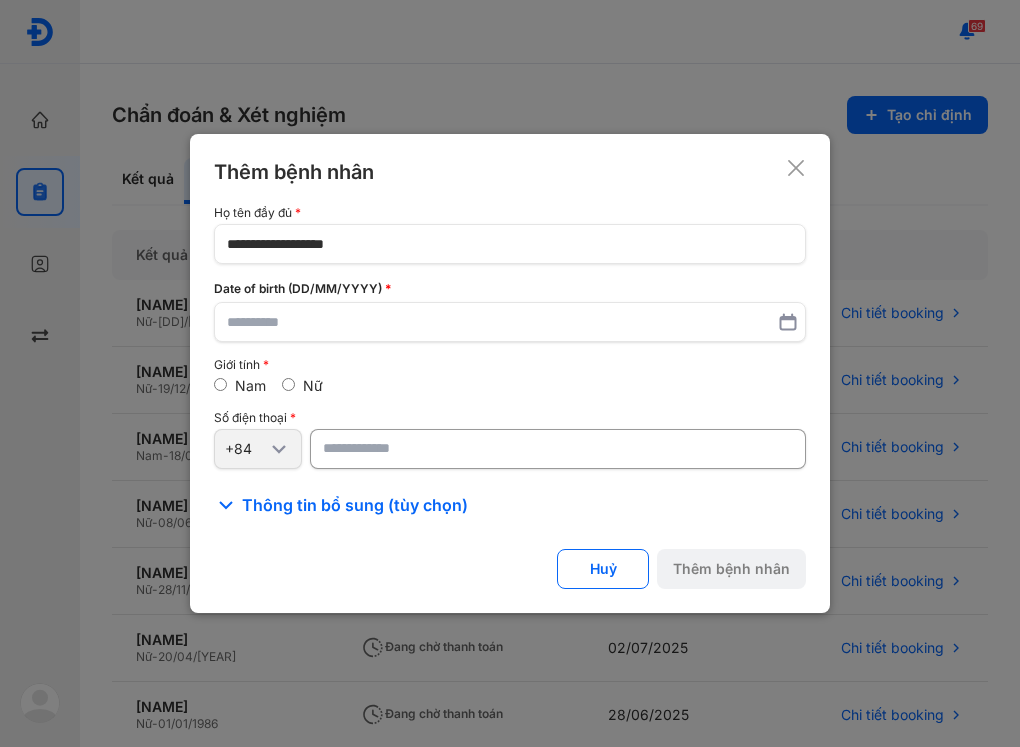 drag, startPoint x: 295, startPoint y: 382, endPoint x: 304, endPoint y: 394, distance: 15 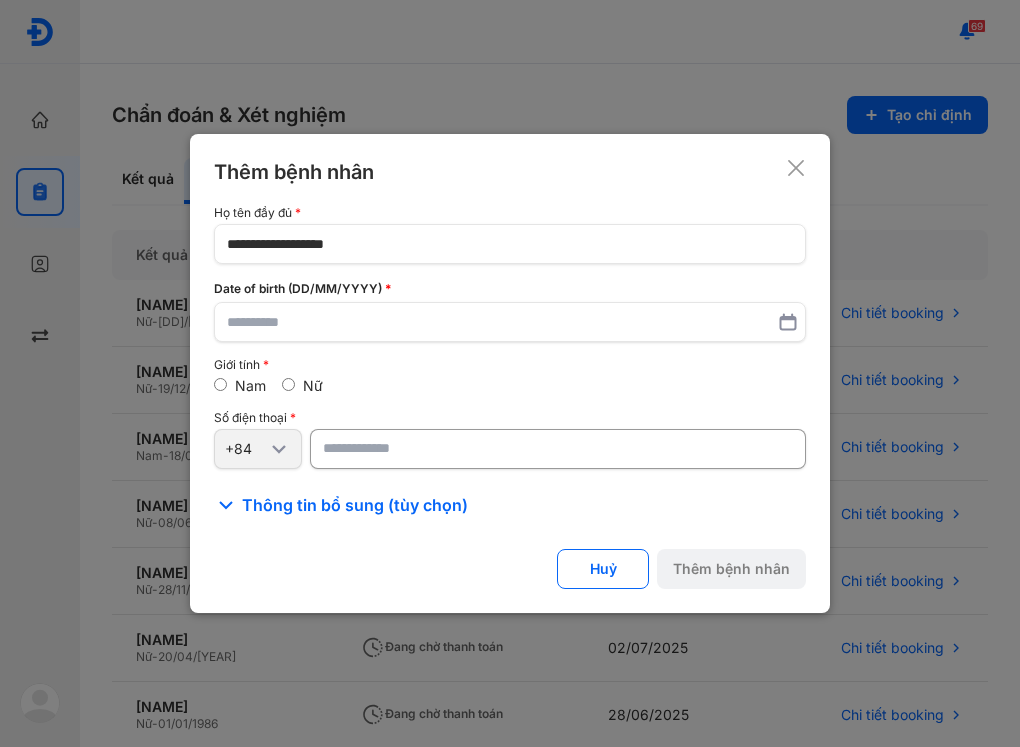 click on "Nữ" at bounding box center [302, 386] 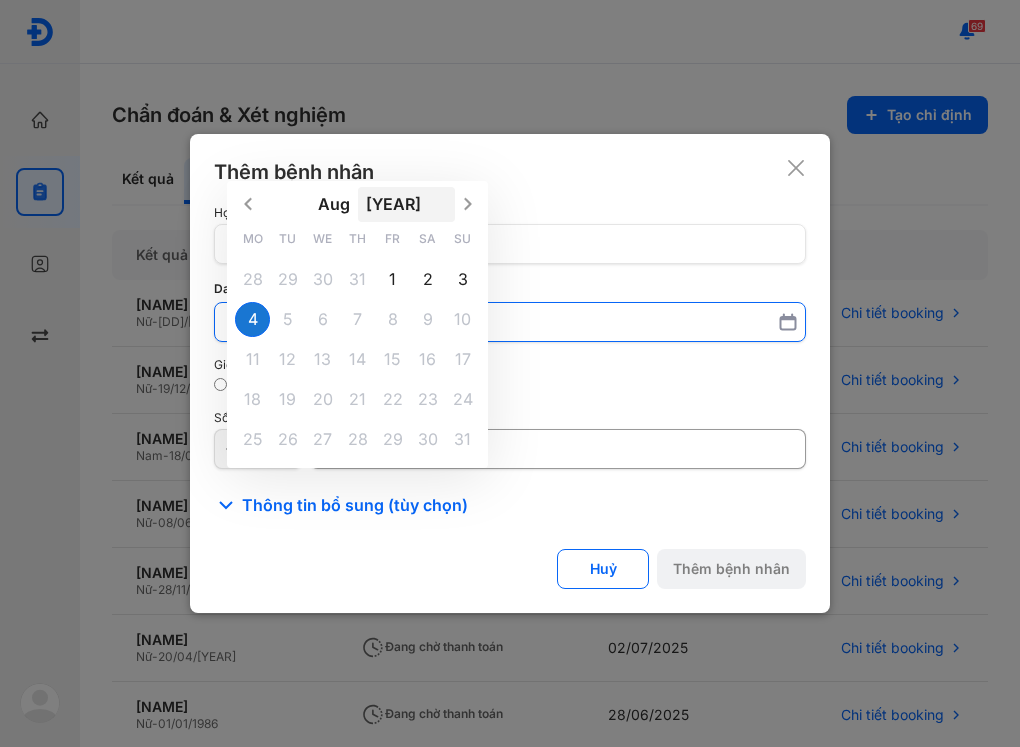 click on "[YEAR]" 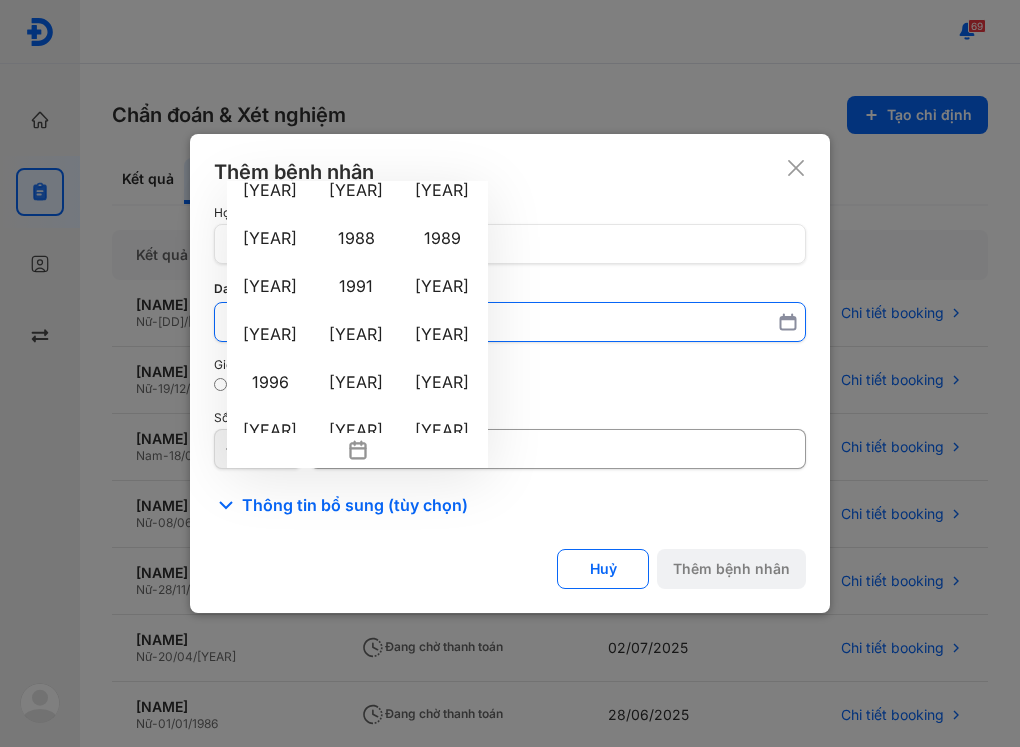 scroll, scrollTop: 1455, scrollLeft: 0, axis: vertical 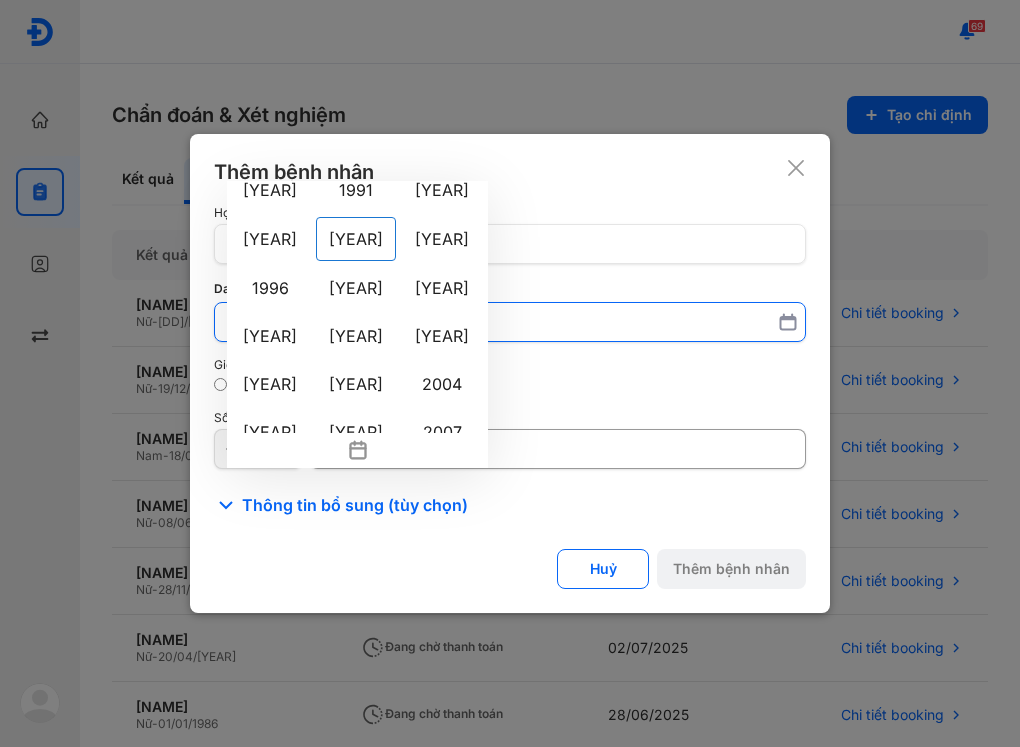 click on "[YEAR]" at bounding box center (356, 239) 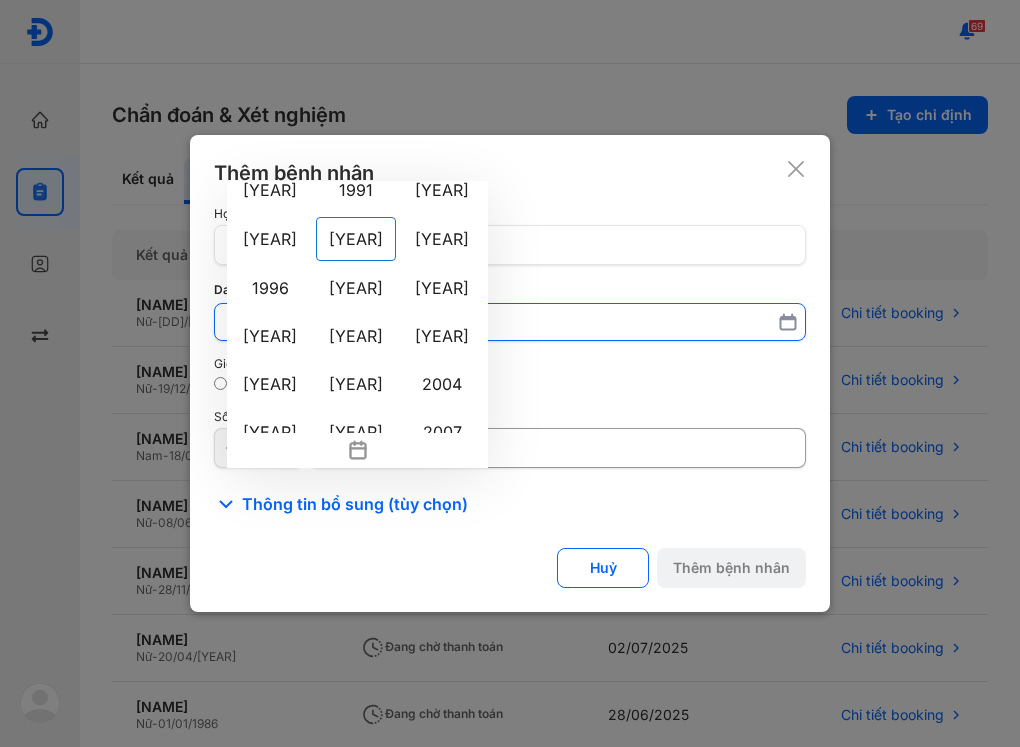 click on "Aug [YEAR] 1900 1901 1902 1903 1904 1905 1906 1907 1908 1909 1910 1911 1912 1913 1914 1915 1916 1917 1918 1919 1920 1921 1922 1923 1924 1925 1926 1927 1928 1929 1930 1931 1932 1933 1934 1935 1936 1937 1938 1939 1940 1941 1942 1943 1944 1945 1946 1947 1948 1949 1950 1951 1952 1953 1954 1955 1956 1957 1958 1959 1960 1961 1962 1963 1964 1965 1966 1967 1968 1969 1970 1971 1972 1973 1974 1975 1976 1977 1978 1979 1980 1981 1982 1983 1984 1985 1986 1987 1988 1989 1990 1991 1992 1993 1994 1995 1996 1997 1998 1999 2000 2001 2002 2003 2004 2005 2006 2007 2008 2009 2010 2011 2012 2013 2014 2015 2016 2017 2018 2019 2020 2021 2022 2023 2024 2025 2026 2027 2028 2029 2030 2031 2032 2033 2034 2035 2036 2037 2038 2039 2040 2041 2042 2043 2044 2045 2046 2047 2048 2049 2050 2051 2052 2053 2054 2055 2056 2057 2058 2059 2060 2061 2062 2063 2064 2065 2066 2067 2068 2069 2070 2071 2072 2073 2074 2075 2076 2077 2078 2079 2080 2081 2082 2083 2084 2085 2086 2087 2088 2089 2090 2091 2092 2093 2094 2095 2096 2097 2098 2099 2100 Mo Tu We 1" at bounding box center (510, 322) 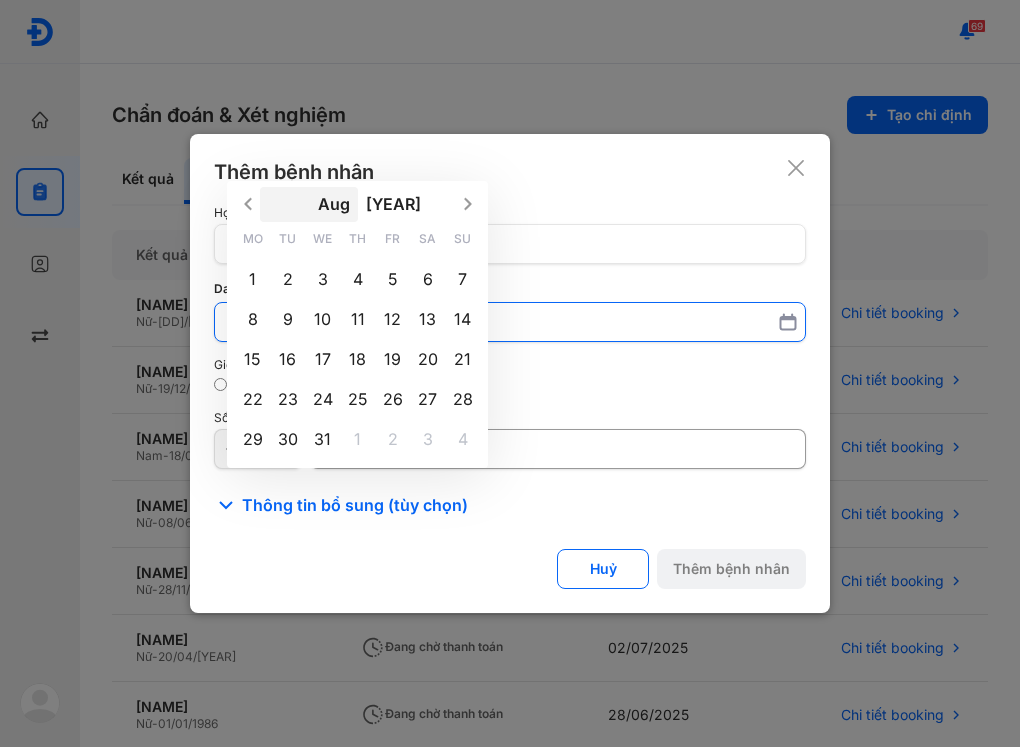 click on "Aug" 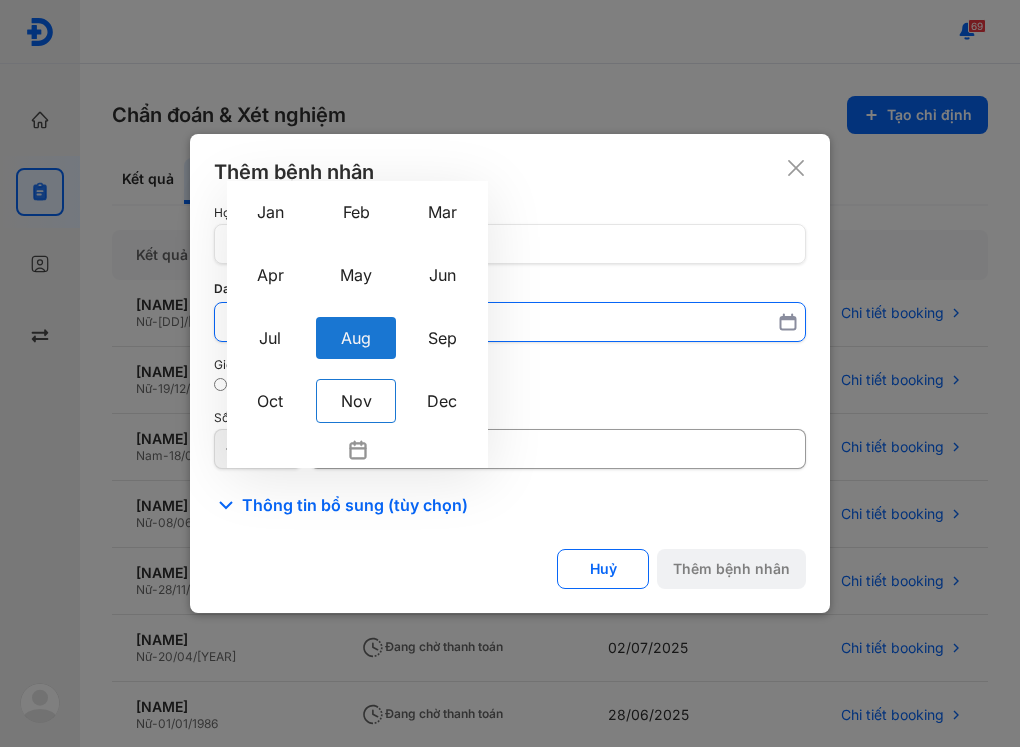 click on "Nov" at bounding box center [356, 401] 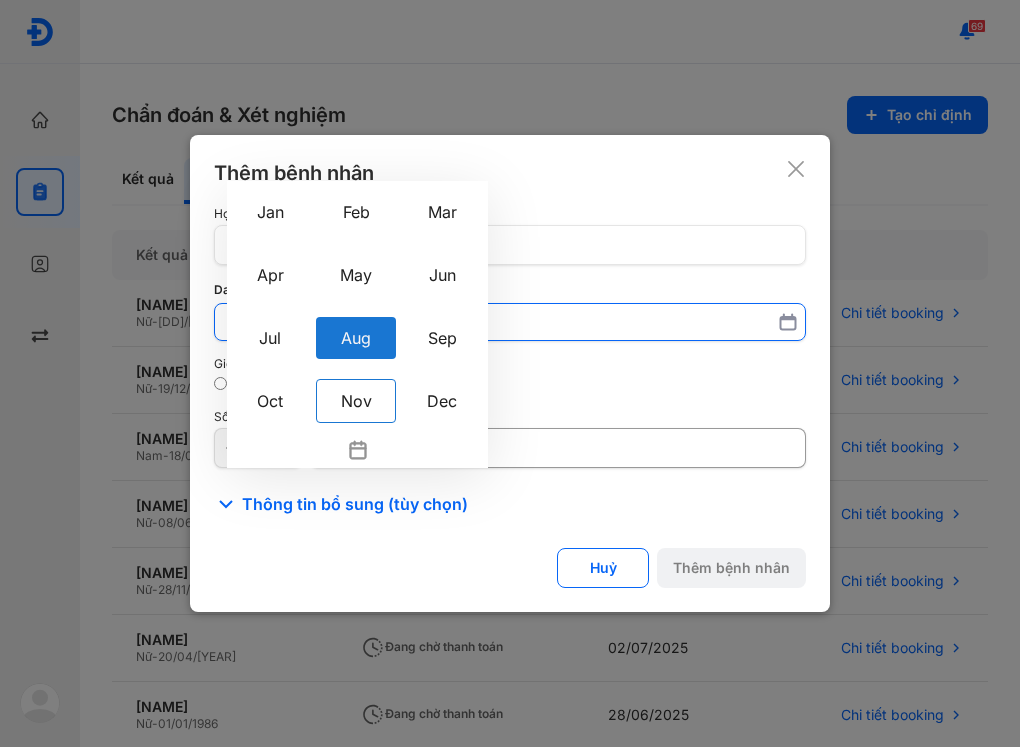 click on "Aug Jan Feb Mar Apr May Jun Jul Aug Sep Oct Nov Dec [YEAR] Mo Tu We Th Fr Sa Su 1 2 3 4 5 6 7 8 9 10 11 12 13 14 15 16 17 18 19 20 21 22 23 24 25 26 27 28 29 30 31 1 2 3 4" at bounding box center [510, 322] 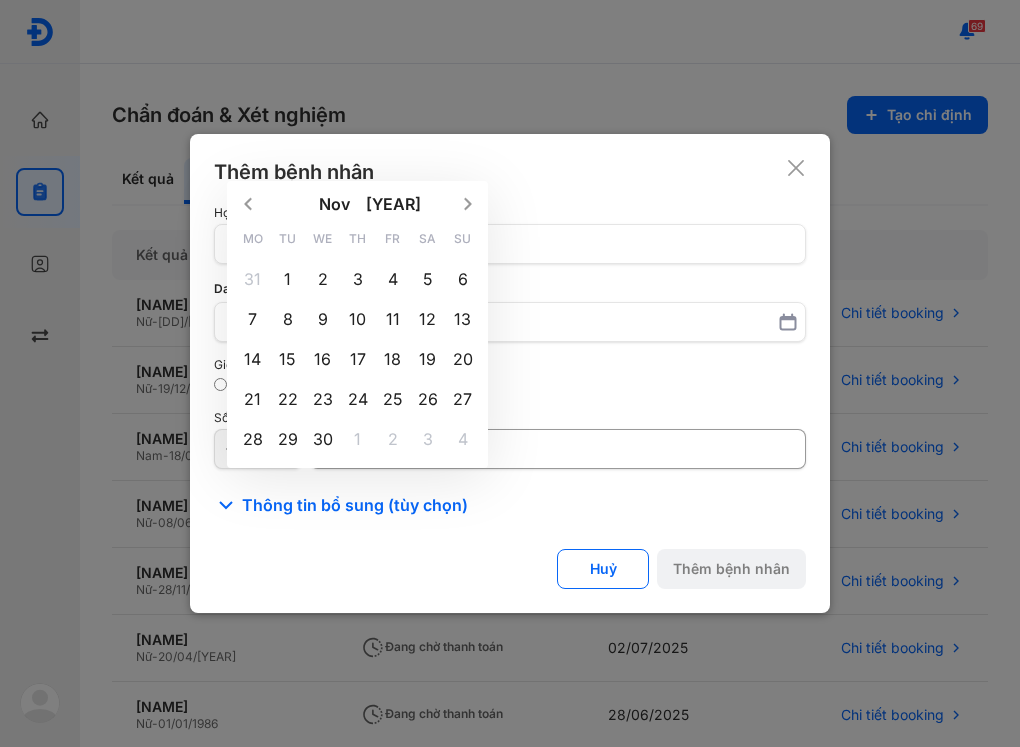 click on "3" at bounding box center [357, 279] 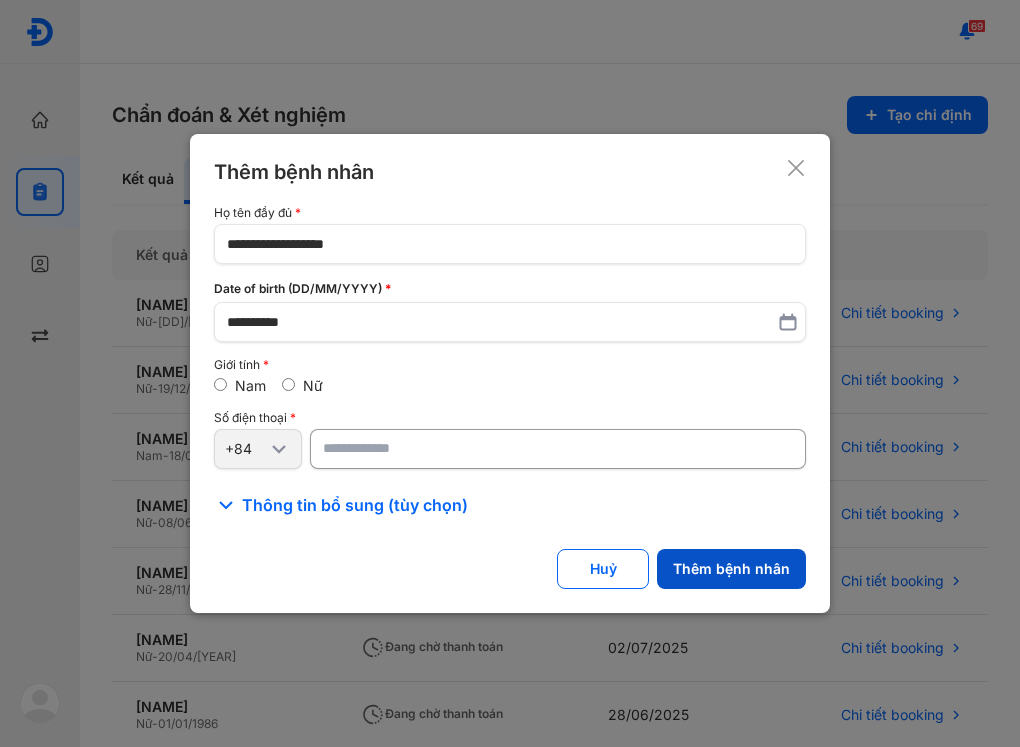 click on "Thêm bệnh nhân" at bounding box center [731, 569] 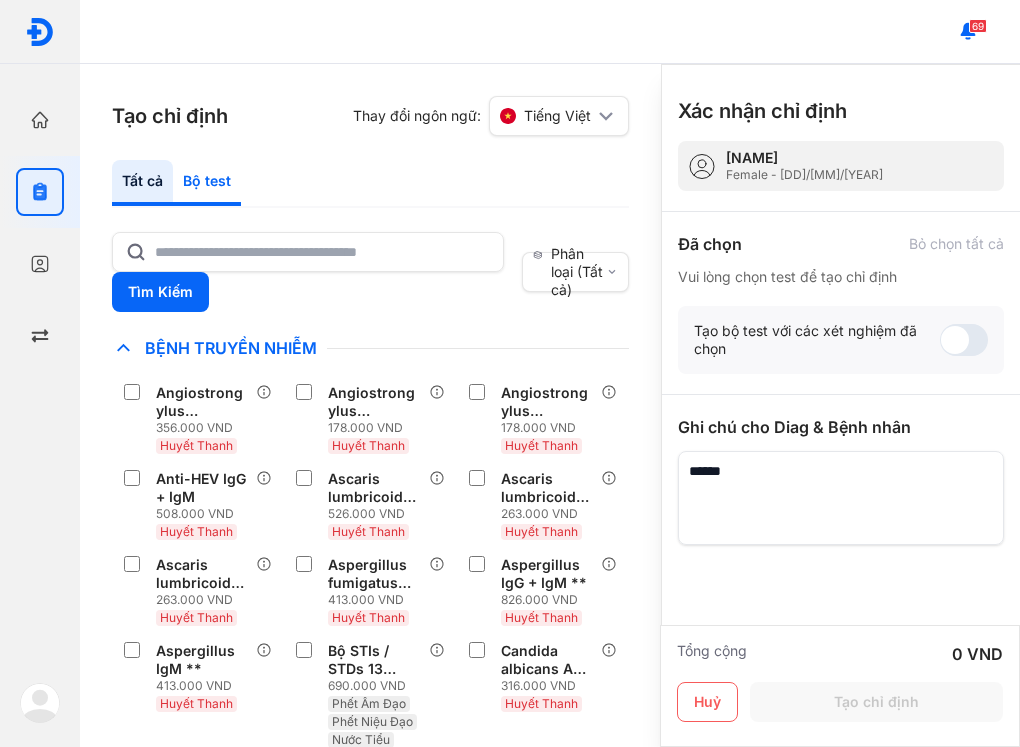 click on "Bộ test" 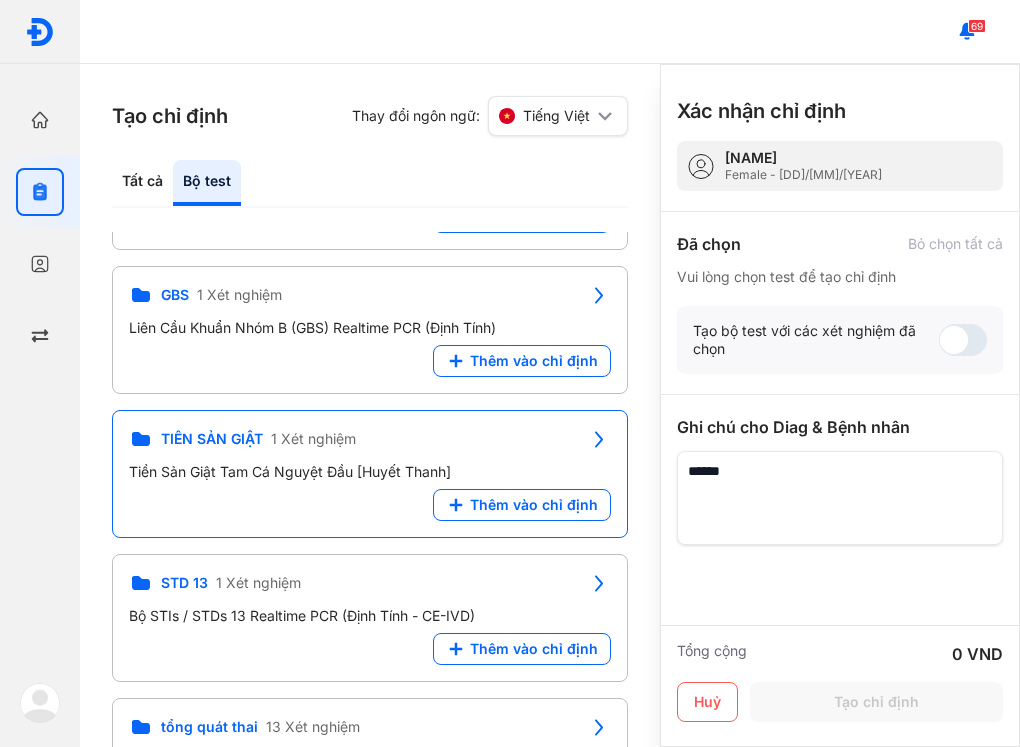 scroll, scrollTop: 600, scrollLeft: 0, axis: vertical 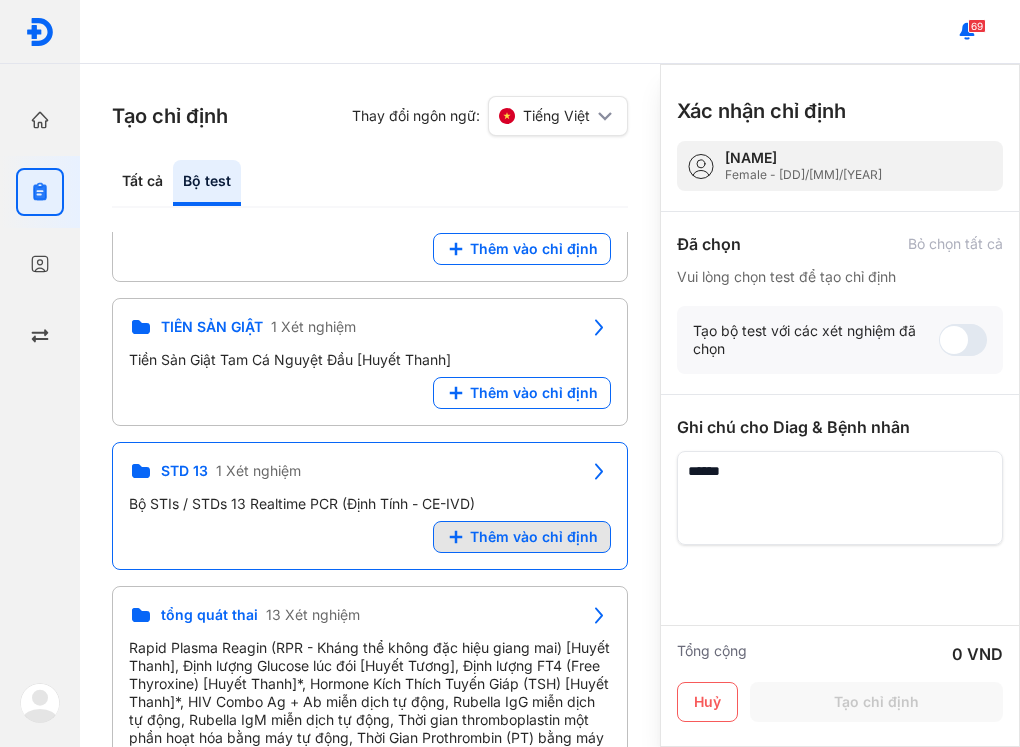 click on "Thêm vào chỉ định" 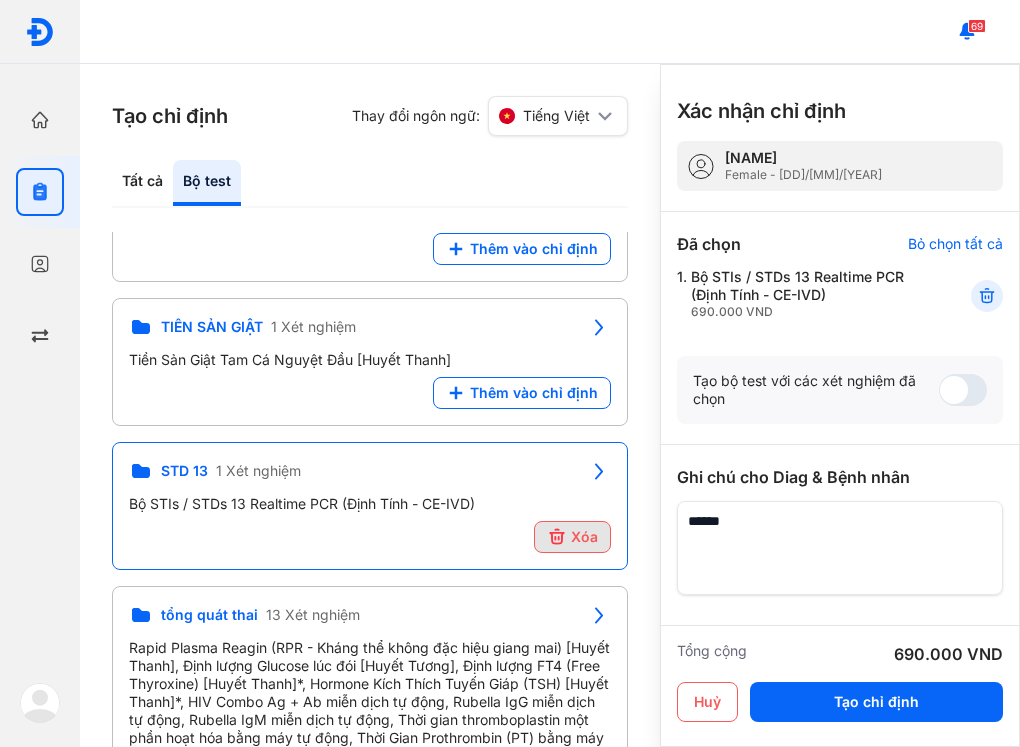 click on "Xóa" 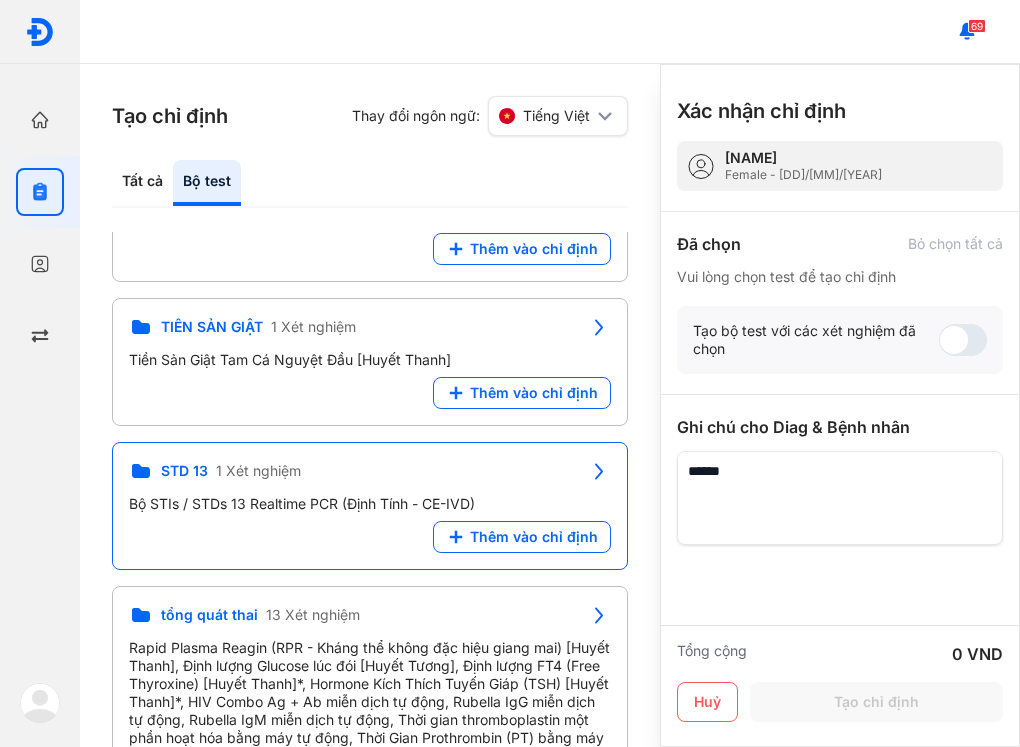 drag, startPoint x: 139, startPoint y: 182, endPoint x: 183, endPoint y: 197, distance: 46.486557 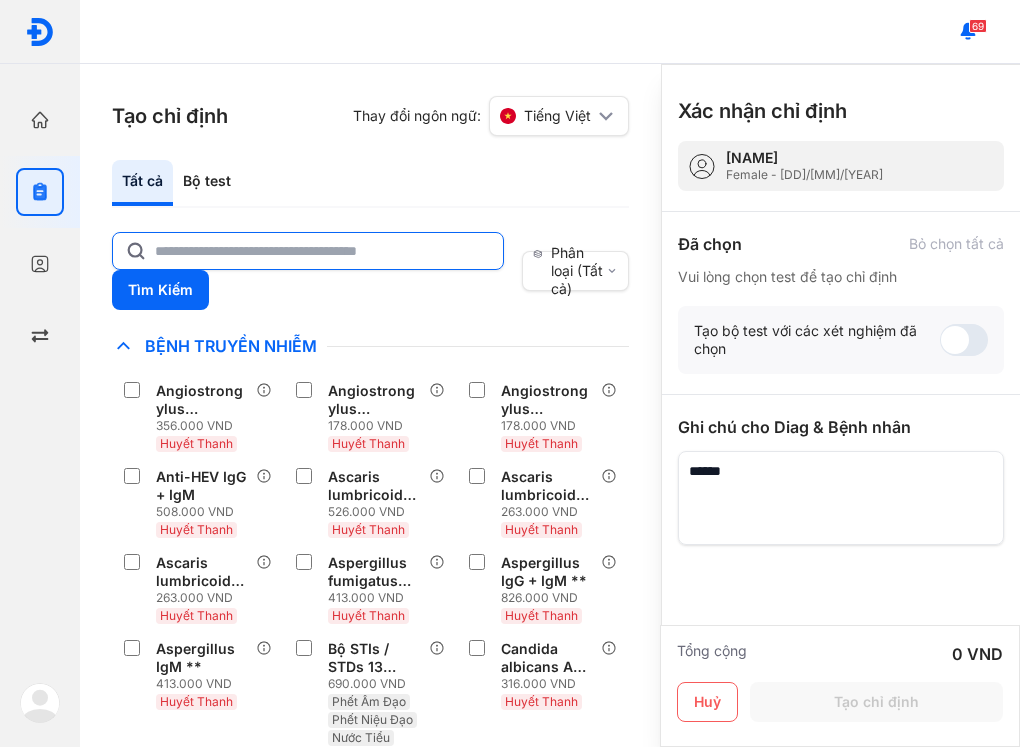click 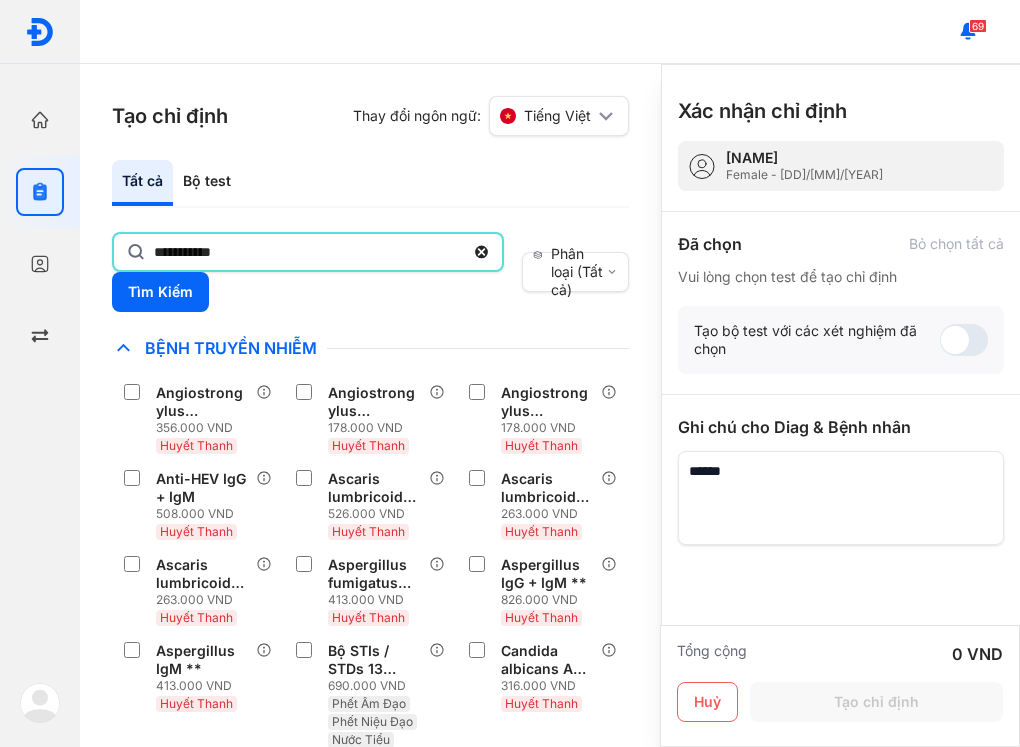 type on "**********" 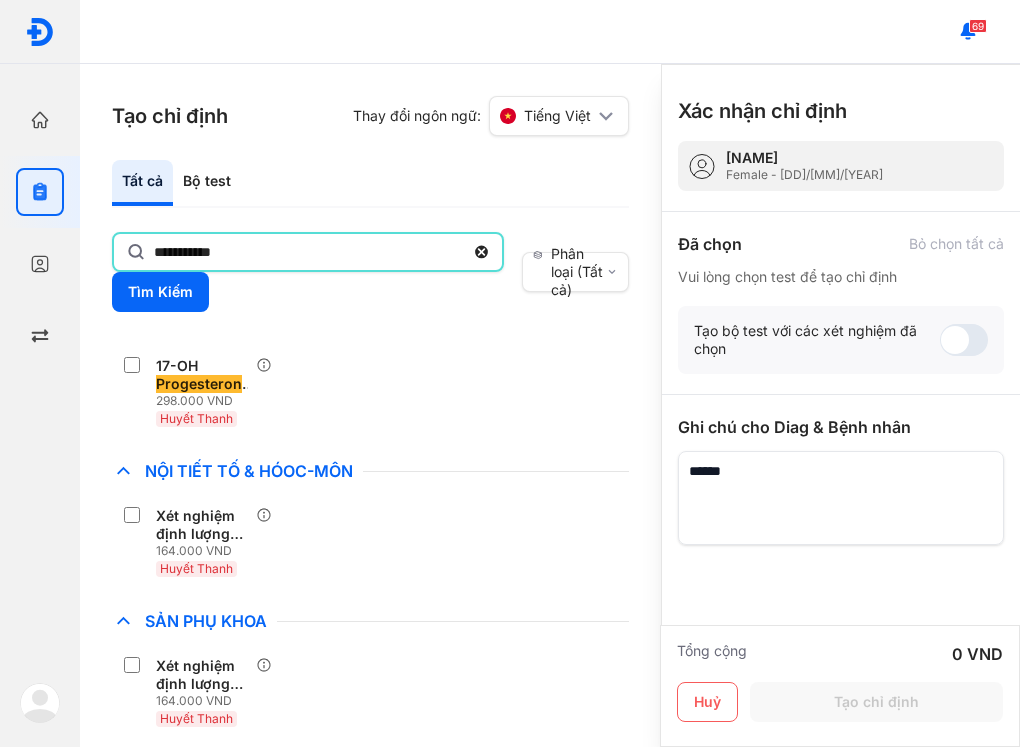 scroll, scrollTop: 39, scrollLeft: 0, axis: vertical 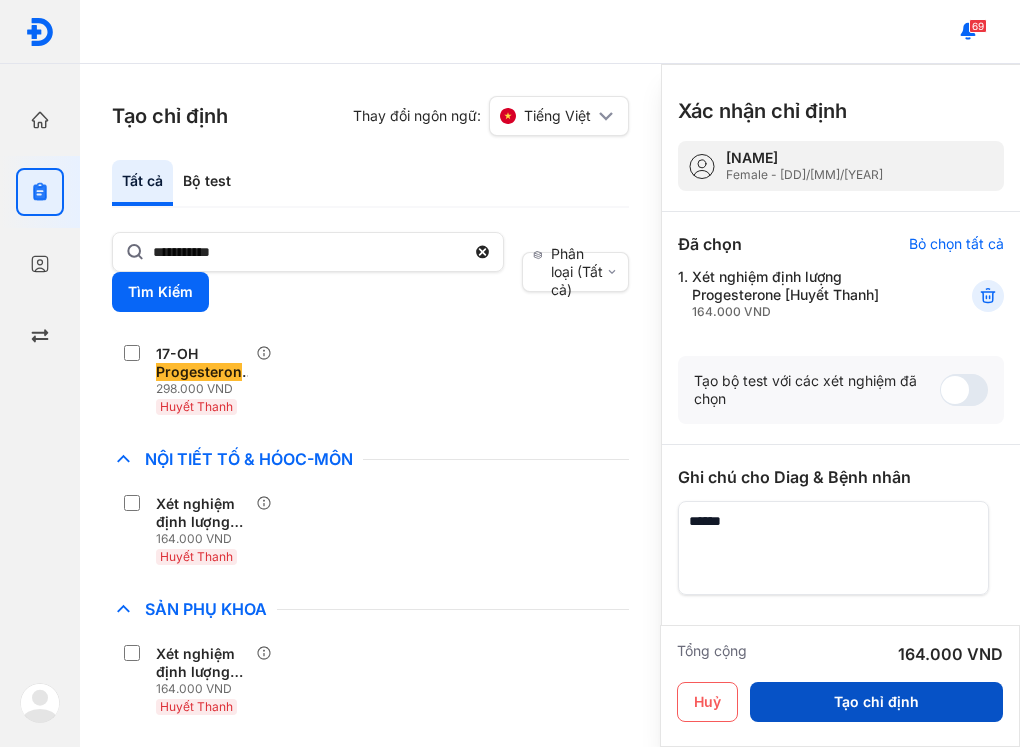 click on "Tạo chỉ định" at bounding box center (876, 702) 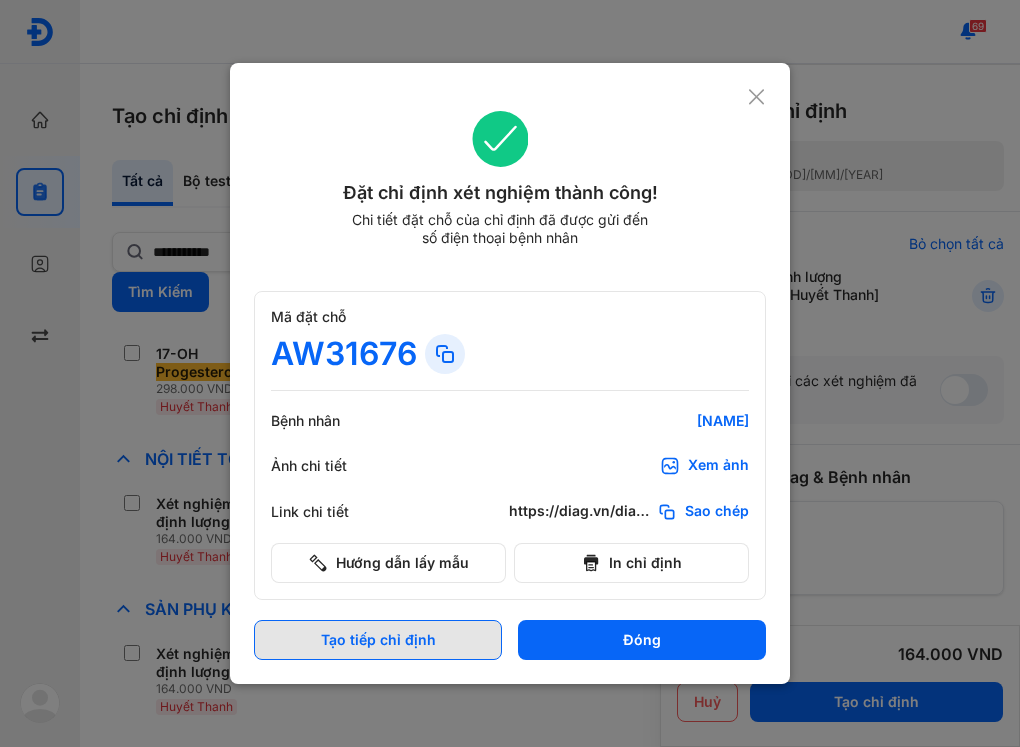 click on "Tạo tiếp chỉ định" at bounding box center (378, 640) 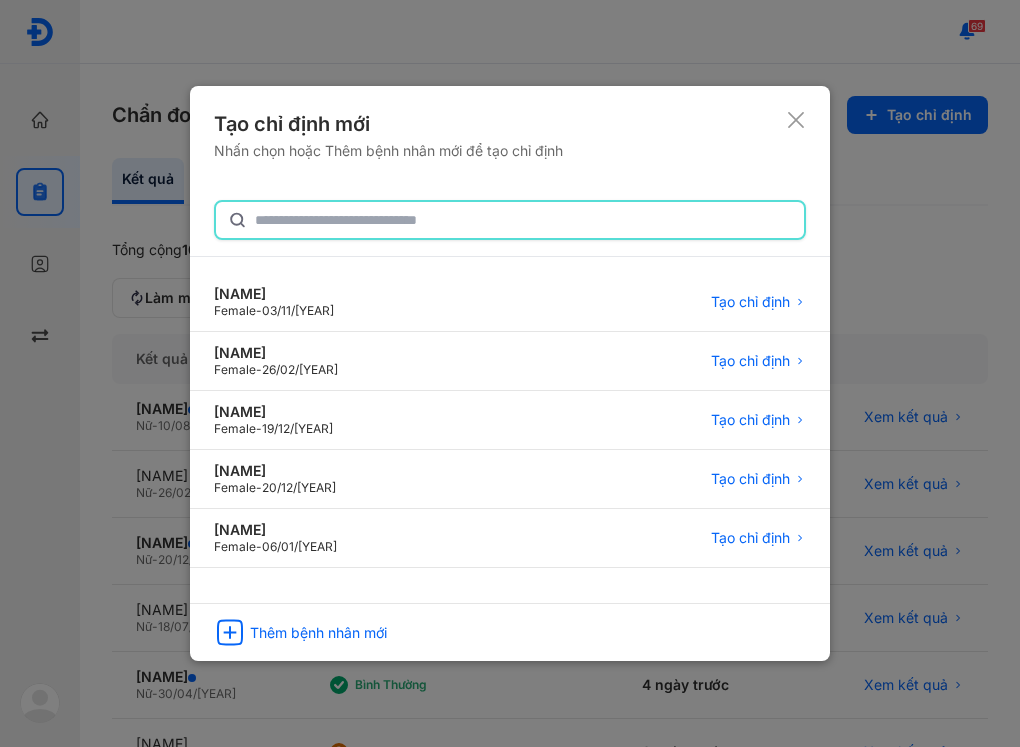 click 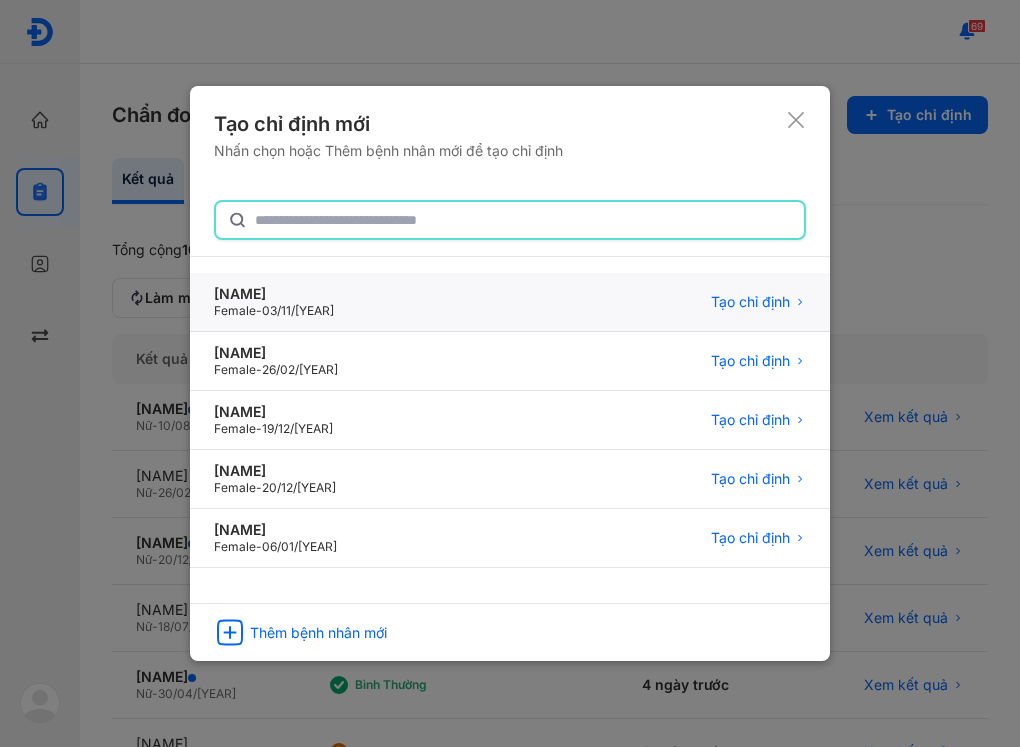 type on "*" 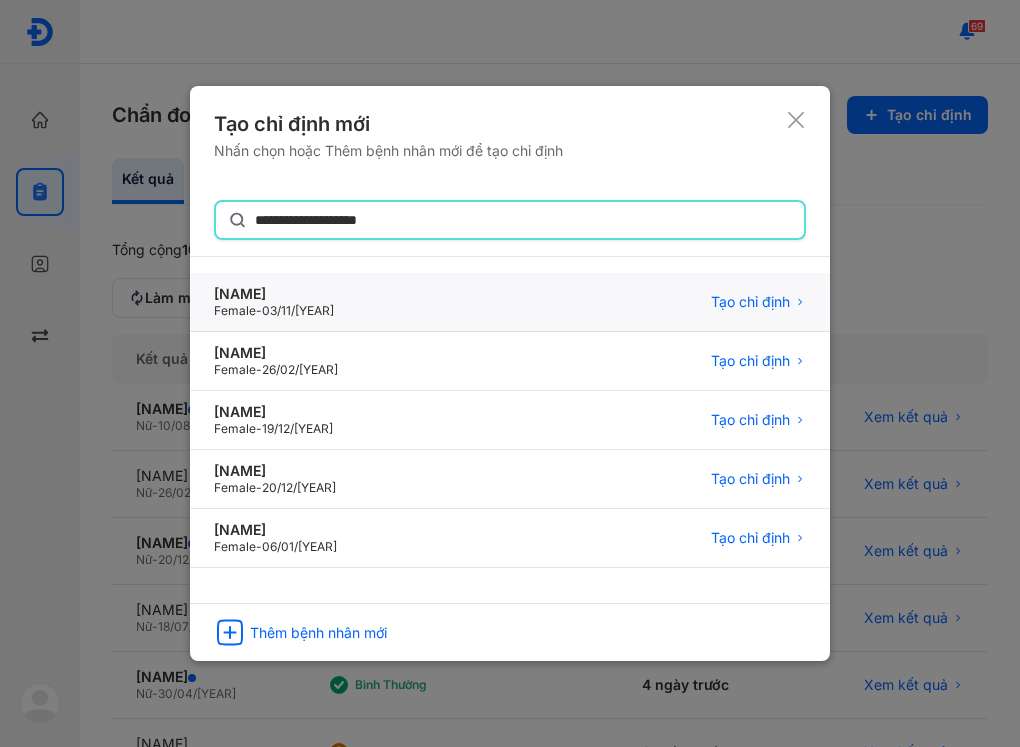 type on "**********" 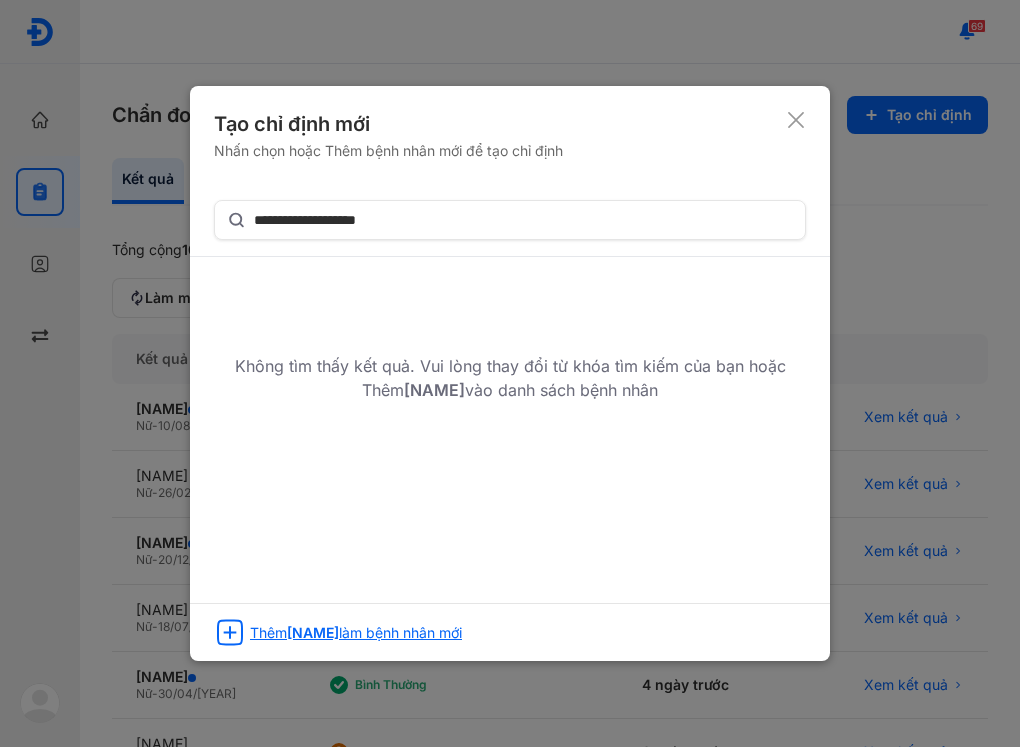 click on "Thêm [NAME]
làm bệnh nhân mới" at bounding box center (356, 633) 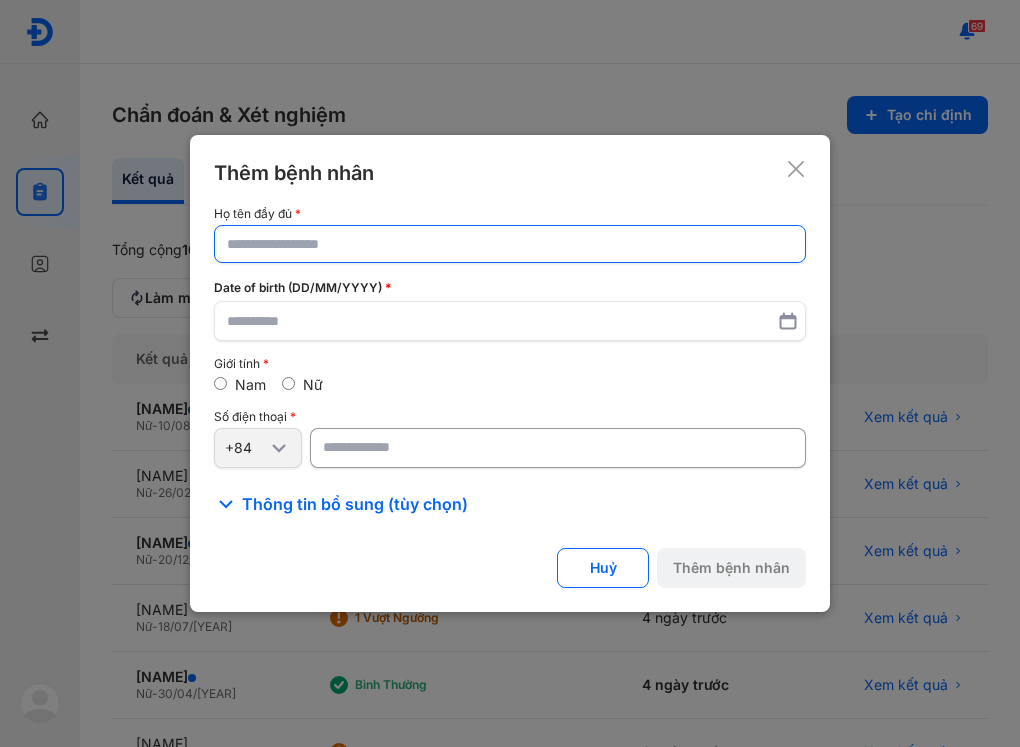 click 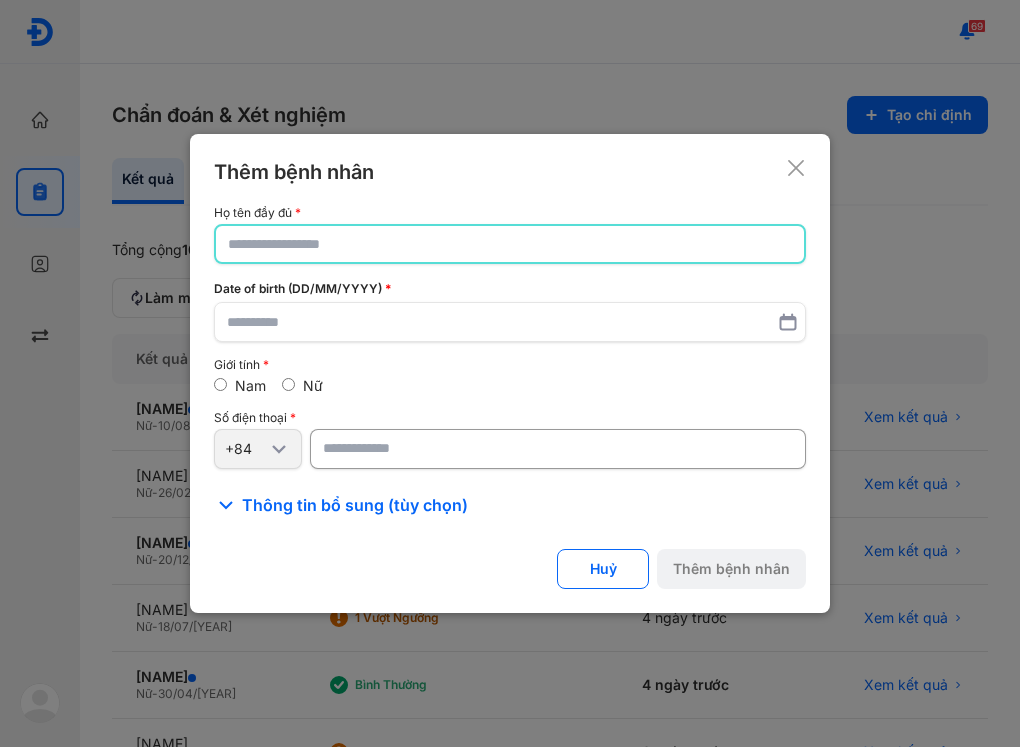 type on "*" 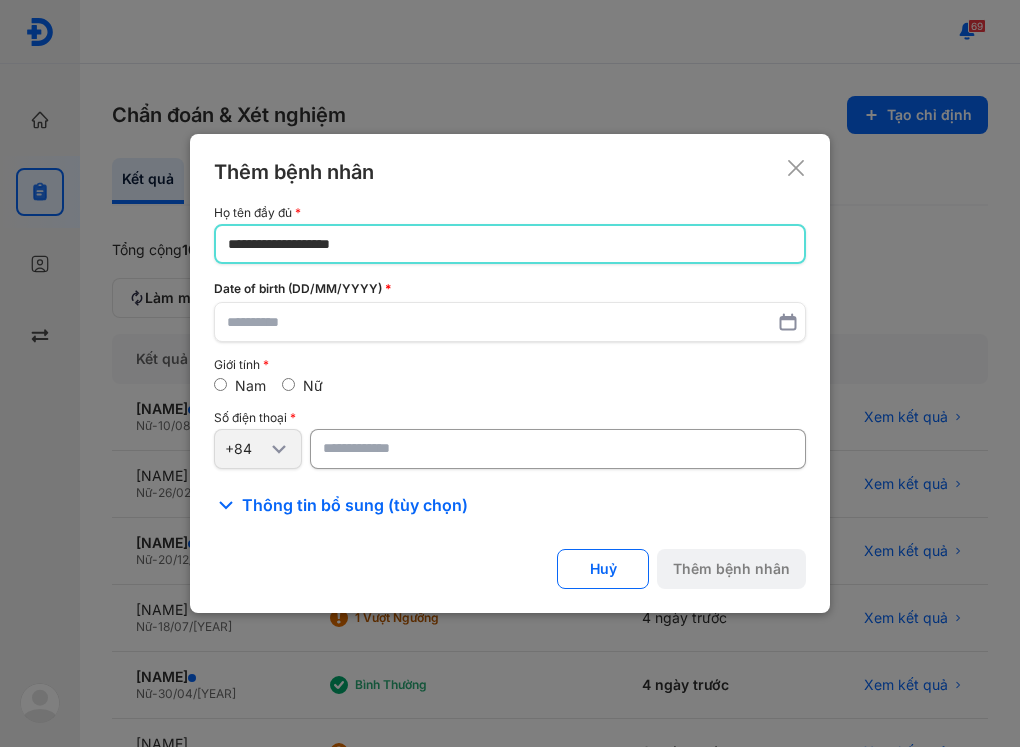 type on "**********" 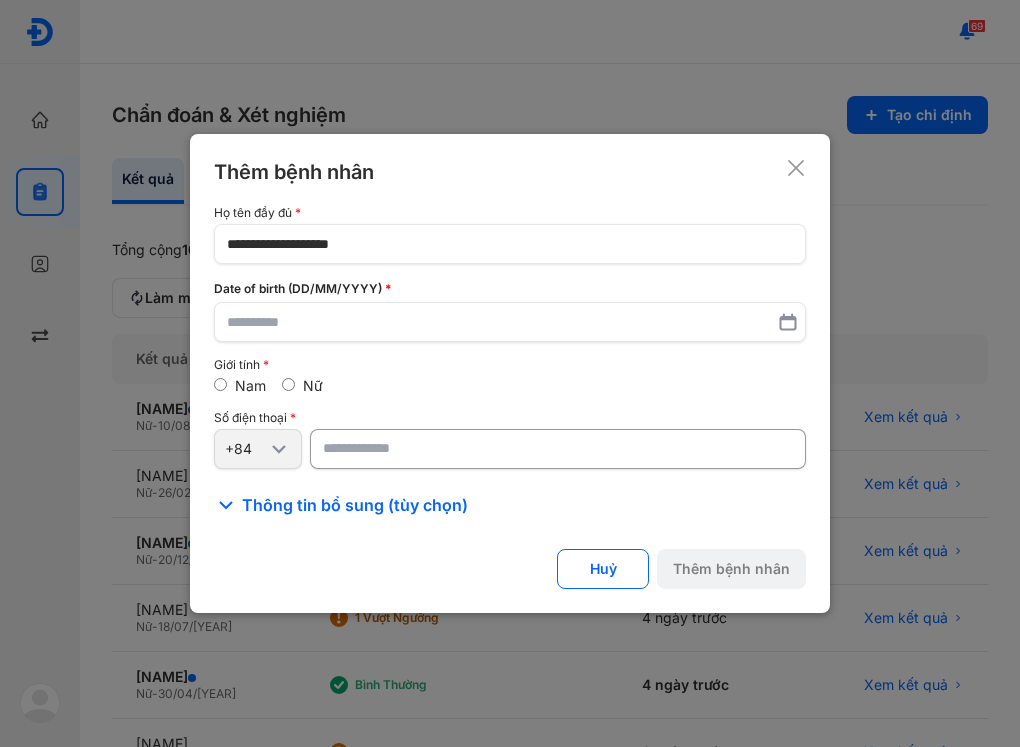 click 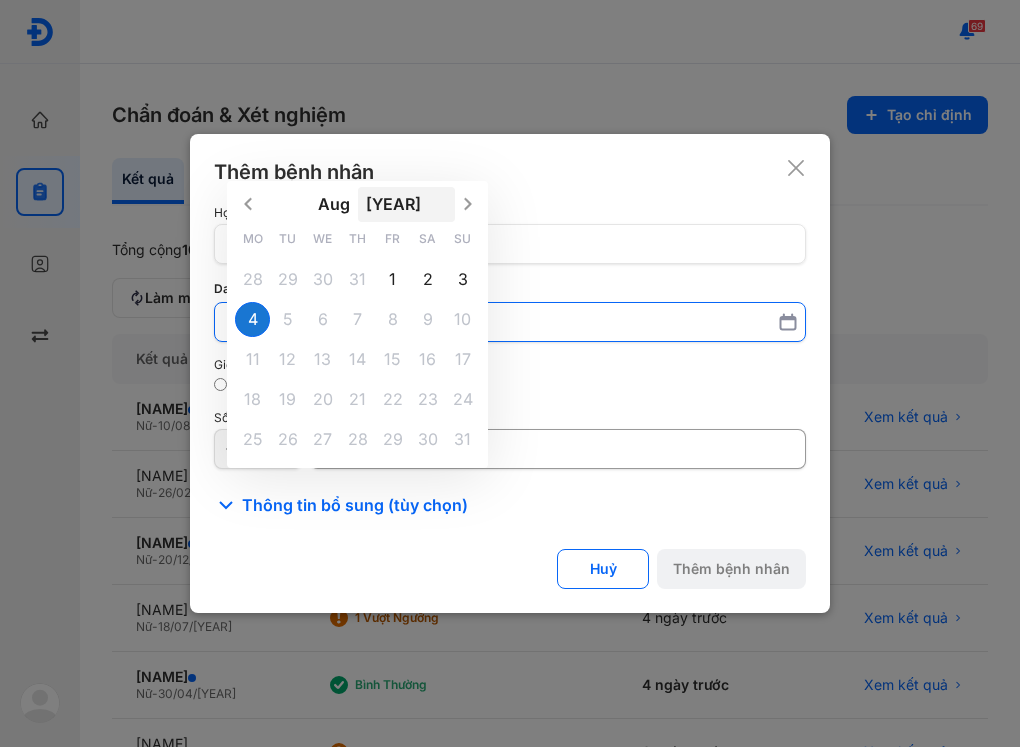 click on "[YEAR]" 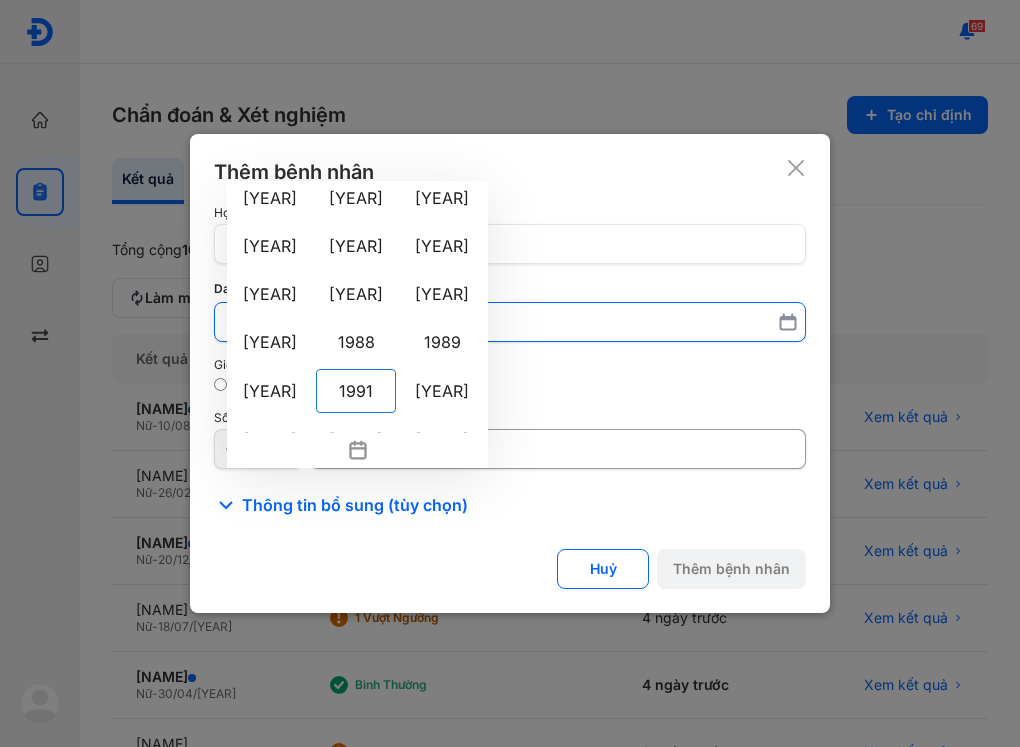 scroll, scrollTop: 1155, scrollLeft: 0, axis: vertical 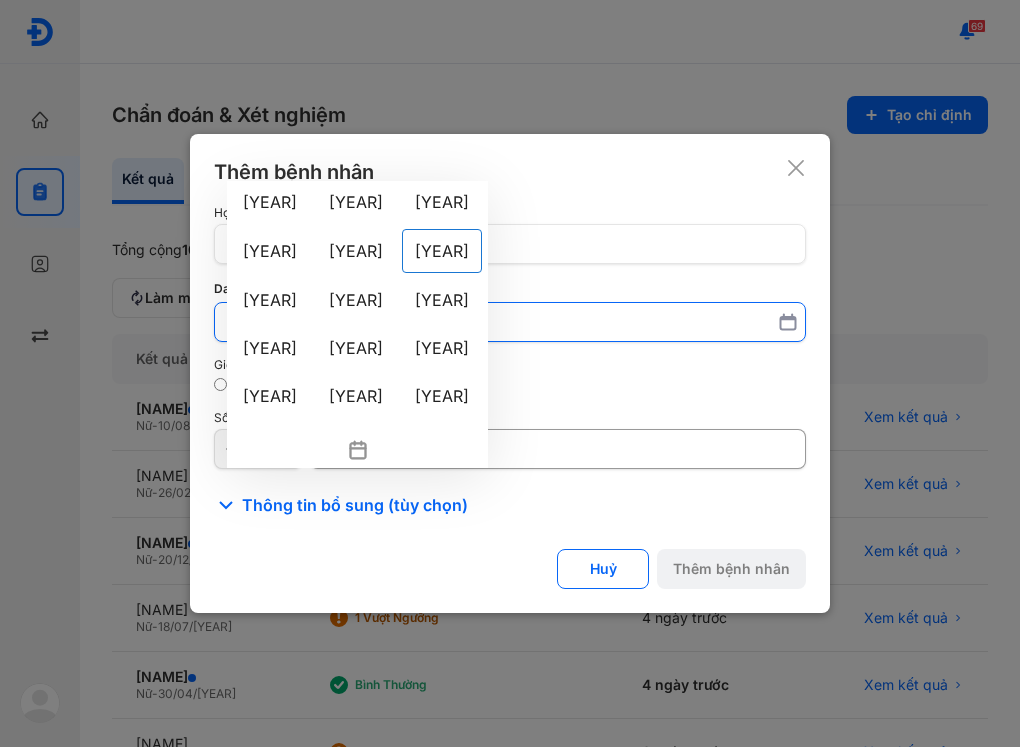 click on "[YEAR]" at bounding box center [442, 251] 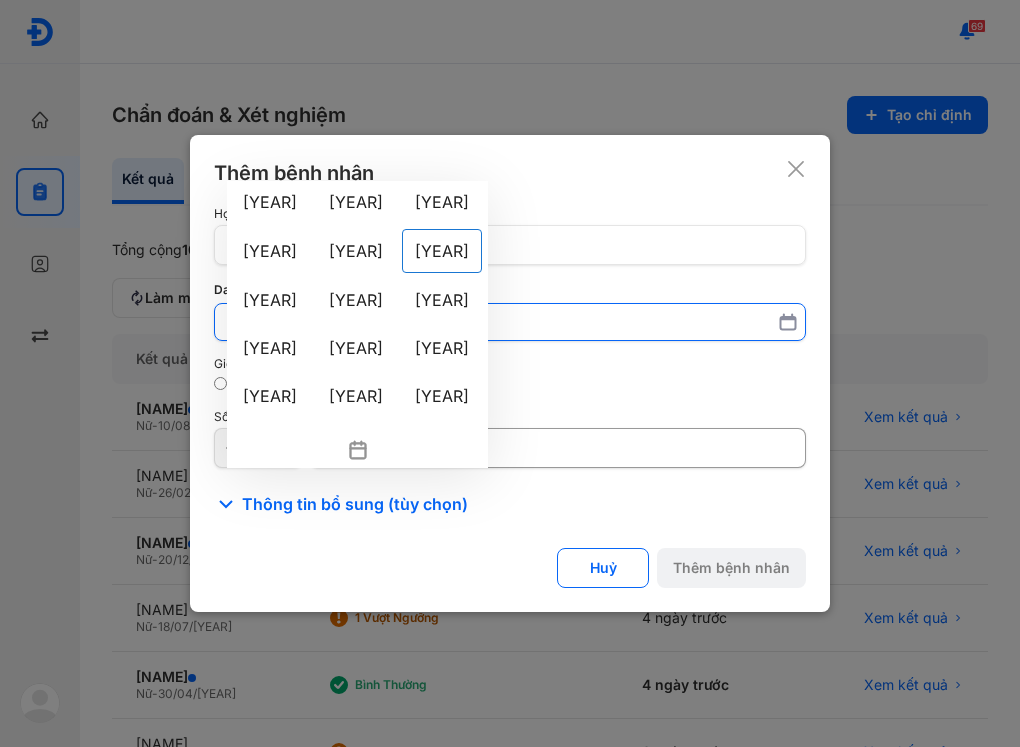 click on "Aug [YEAR] 1900 1901 1902 1903 1904 1905 1906 1907 1908 1909 1910 1911 1912 1913 1914 1915 1916 1917 1918 1919 1920 1921 1922 1923 1924 1925 1926 1927 1928 1929 1930 1931 1932 1933 1934 1935 1936 1937 1938 1939 1940 1941 1942 1943 1944 1945 1946 1947 1948 1949 1950 1951 1952 1953 1954 1955 1956 1957 1958 1959 1960 1961 1962 1963 1964 1965 1966 1967 1968 1969 1970 1971 1972 1973 1974 1975 1976 1977 1978 1979 1980 1981 1982 1983 1984 1985 1986 1987 1988 1989 1990 1991 1992 1993 1994 1995 1996 1997 1998 1999 2000 2001 2002 2003 2004 2005 2006 2007 2008 2009 2010 2011 2012 2013 2014 2015 2016 2017 2018 2019 2020 2021 2022 2023 2024 2025 2026 2027 2028 2029 2030 2031 2032 2033 2034 2035 2036 2037 2038 2039 2040 2041 2042 2043 2044 2045 2046 2047 2048 2049 2050 2051 2052 2053 2054 2055 2056 2057 2058 2059 2060 2061 2062 2063 2064 2065 2066 2067 2068 2069 2070 2071 2072 2073 2074 2075 2076 2077 2078 2079 2080 2081 2082 2083 2084 2085 2086 2087 2088 2089 2090 2091 2092 2093 2094 2095 2096 2097 2098 2099 2100 Mo Tu We 1" at bounding box center (510, 322) 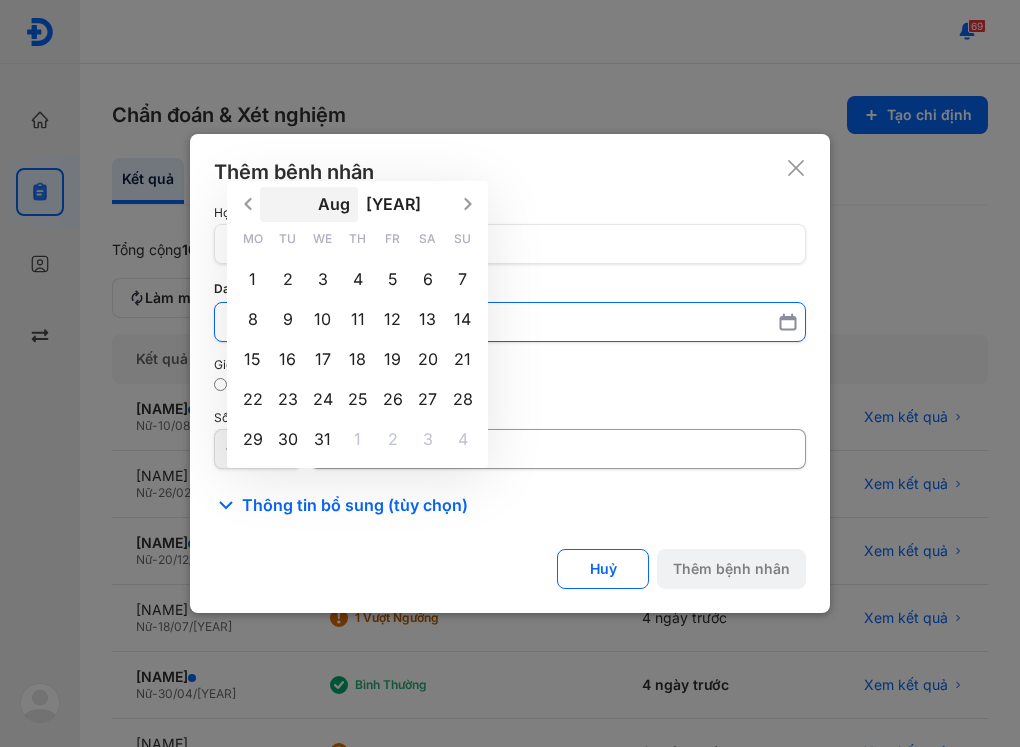 click on "Aug" 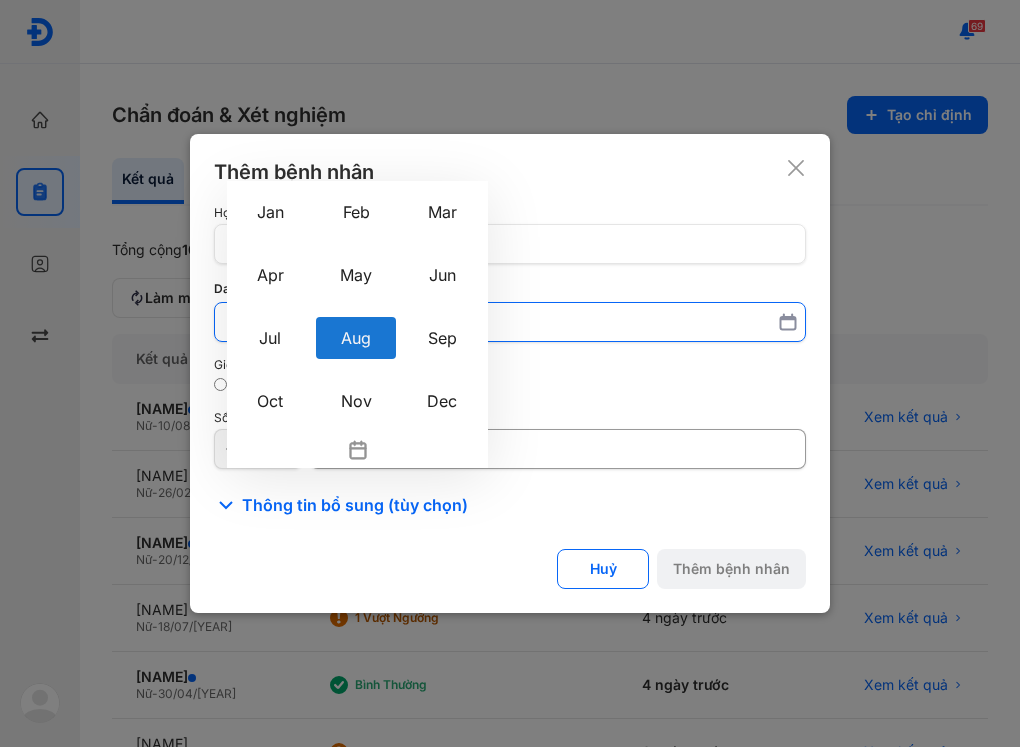 click on "Aug" at bounding box center [356, 338] 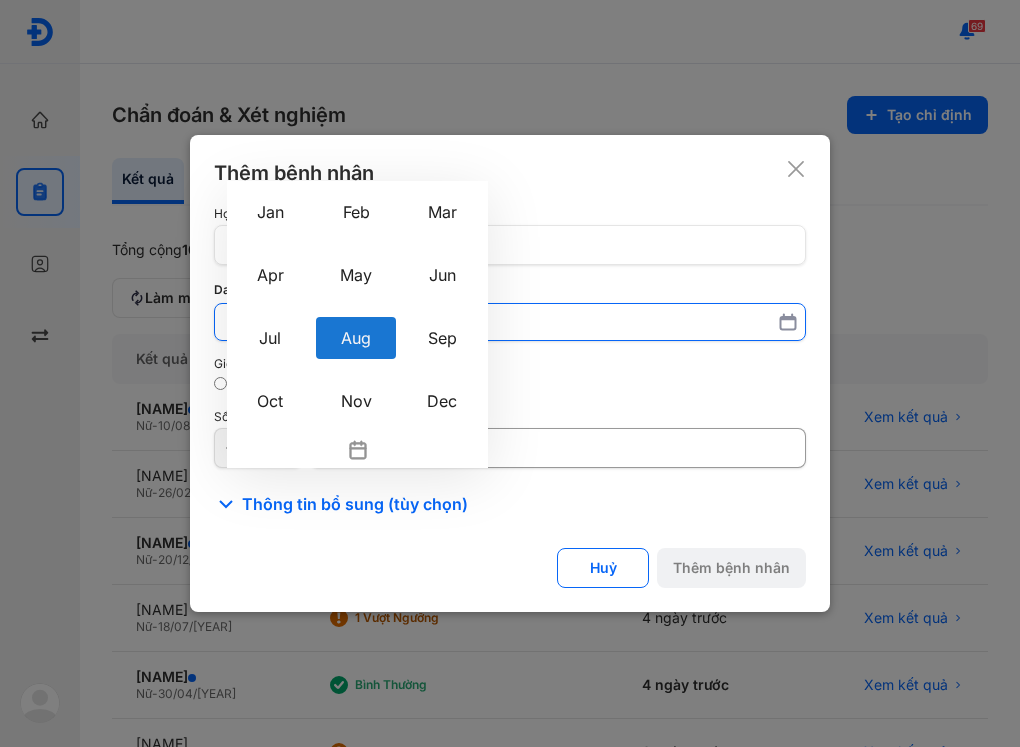 click on "Aug Jan Feb Mar Apr May Jun Jul Aug Sep Oct Nov Dec [YEAR] Mo Tu We Th Fr Sa Su 1 2 3 4 5 6 7 8 9 10 11 12 13 14 15 16 17 18 19 20 21 22 23 24 25 26 27 28 29 30 31 1 2 3 4" at bounding box center (510, 322) 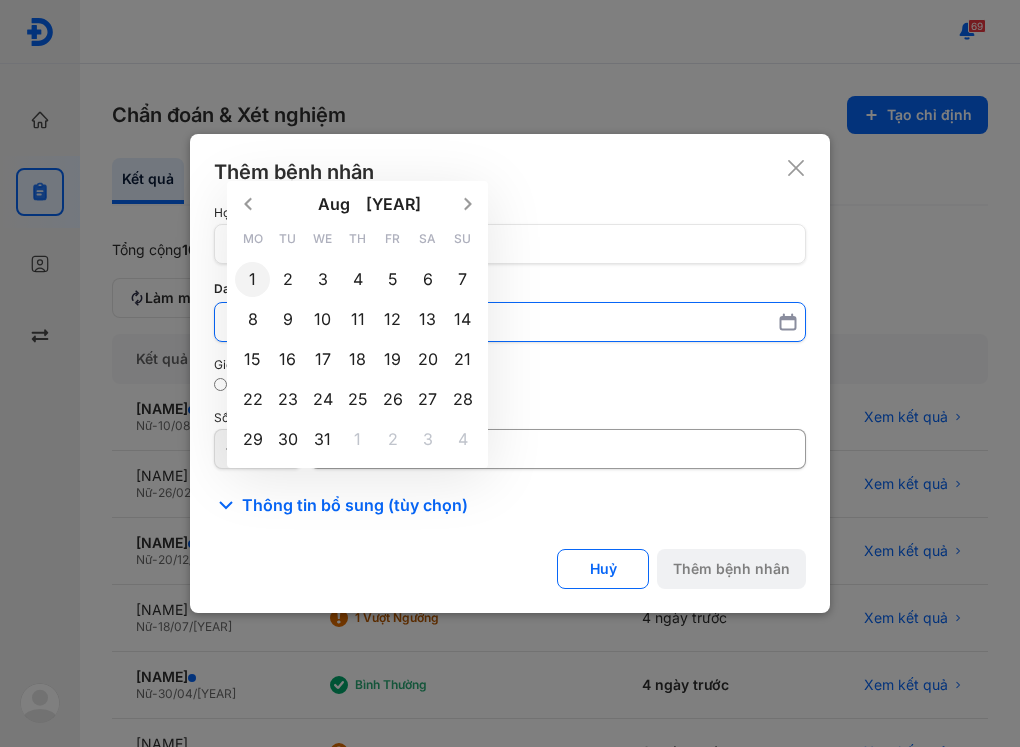 click on "1" at bounding box center [252, 279] 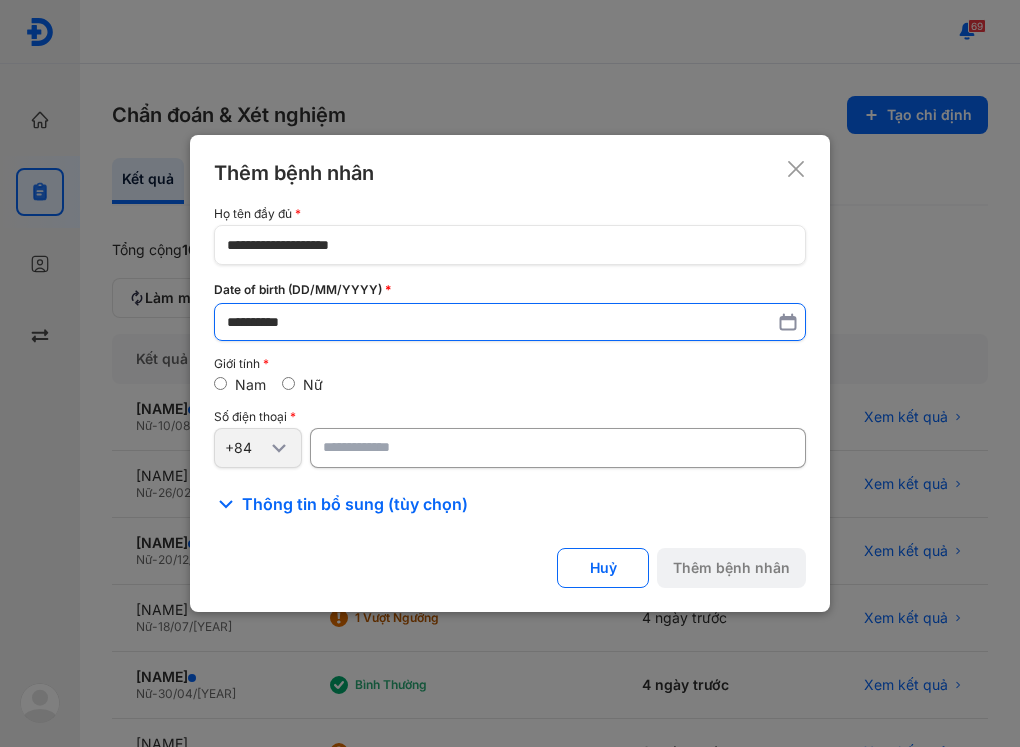 click on "**********" at bounding box center (510, 322) 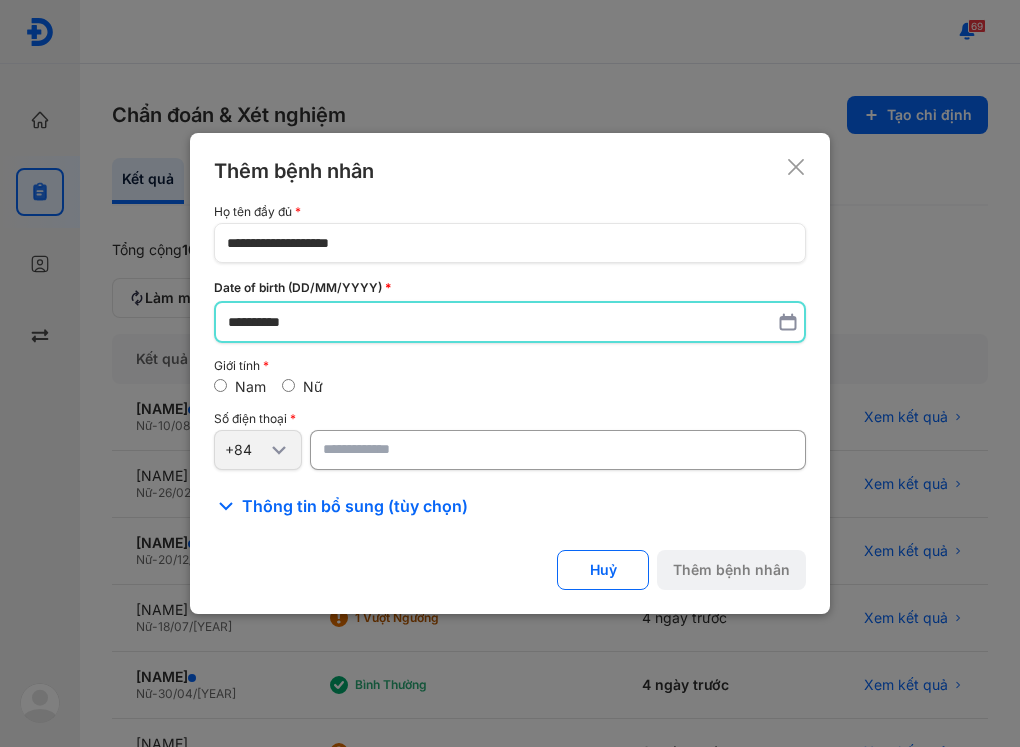 drag, startPoint x: 306, startPoint y: 382, endPoint x: 334, endPoint y: 405, distance: 36.23534 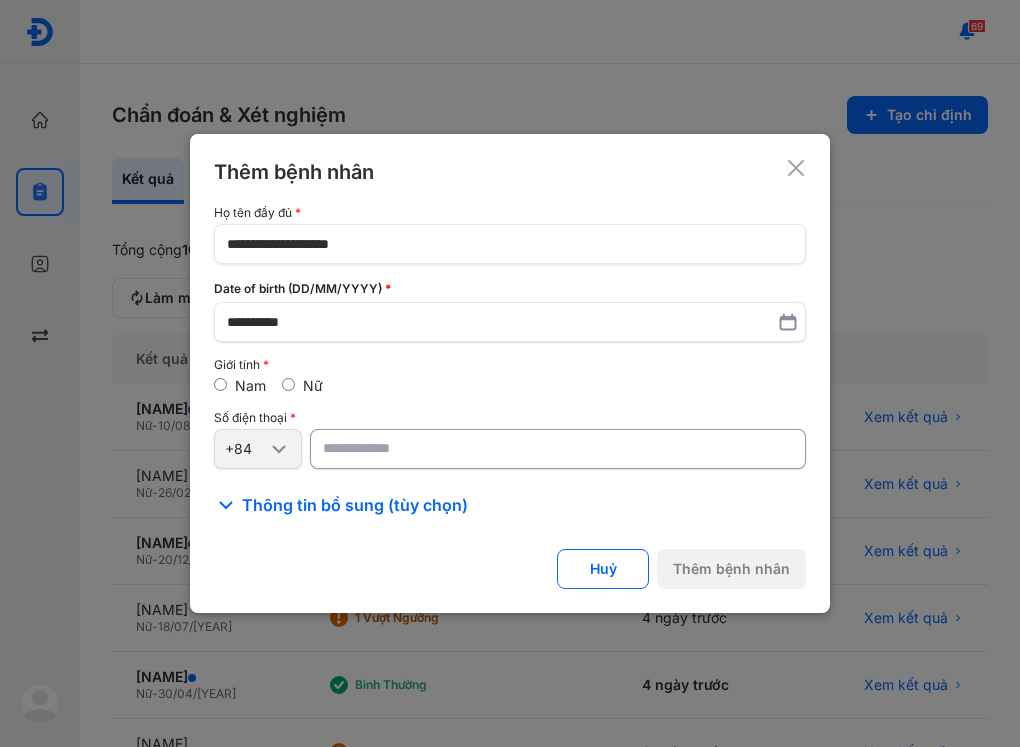click at bounding box center (558, 449) 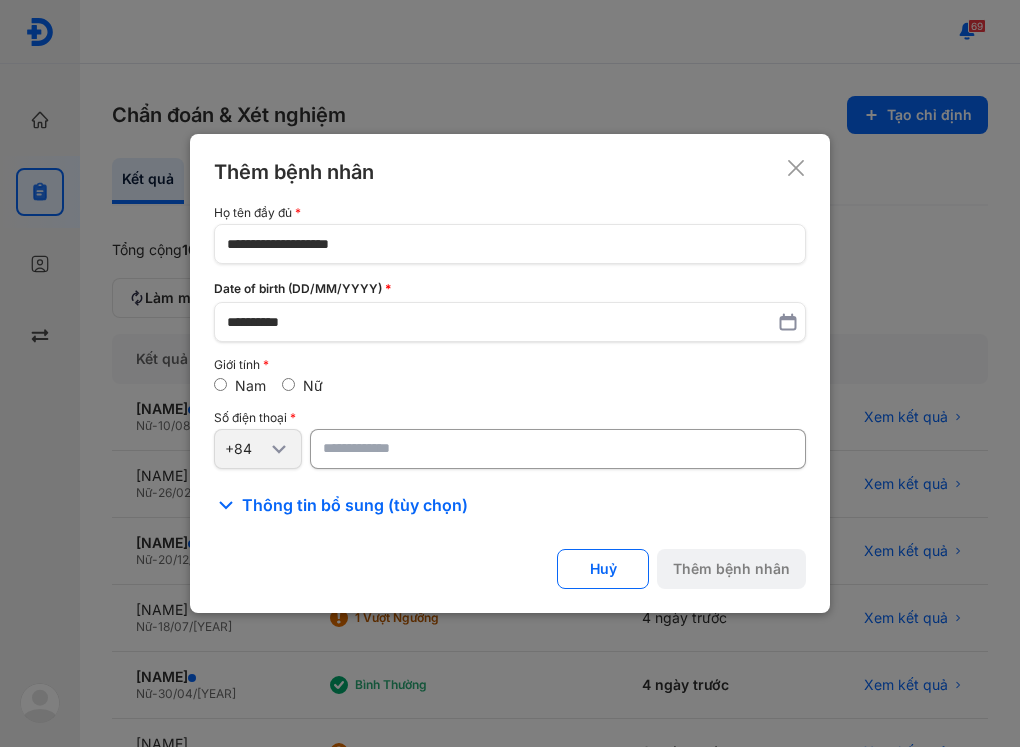 paste on "**********" 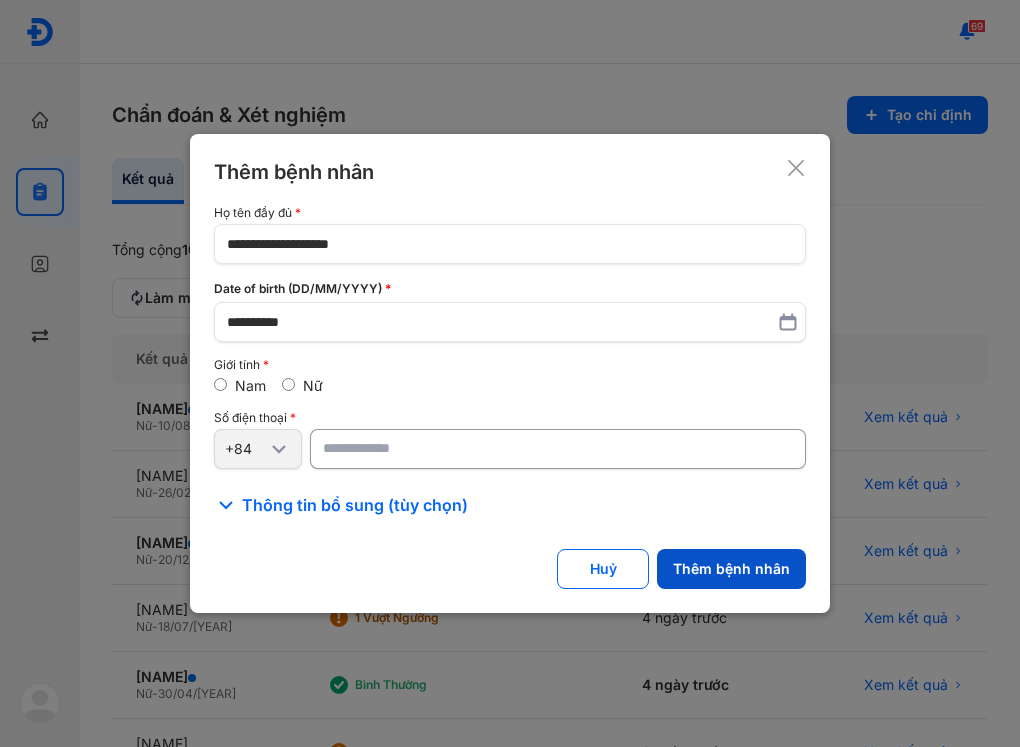type on "**********" 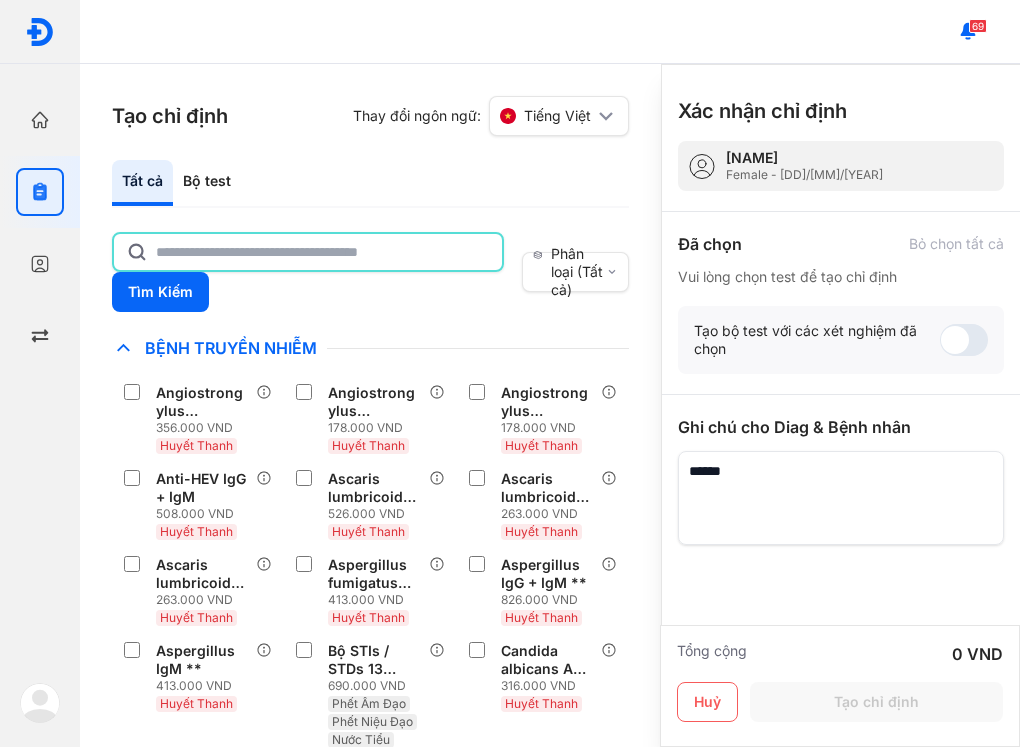 click 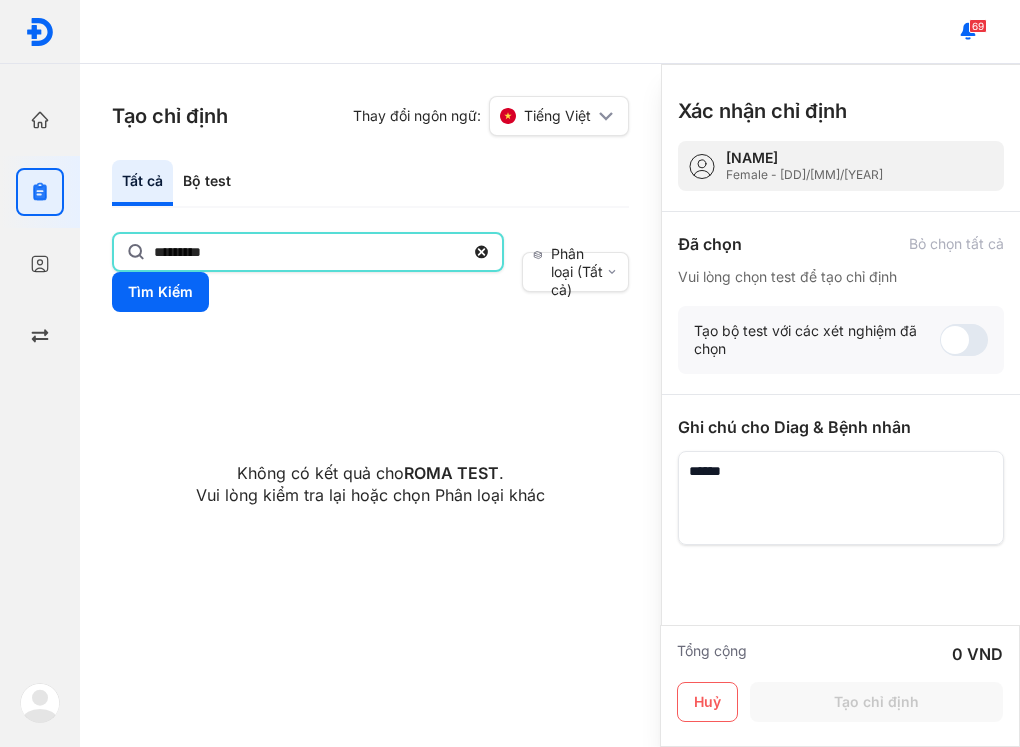 click on "*********" 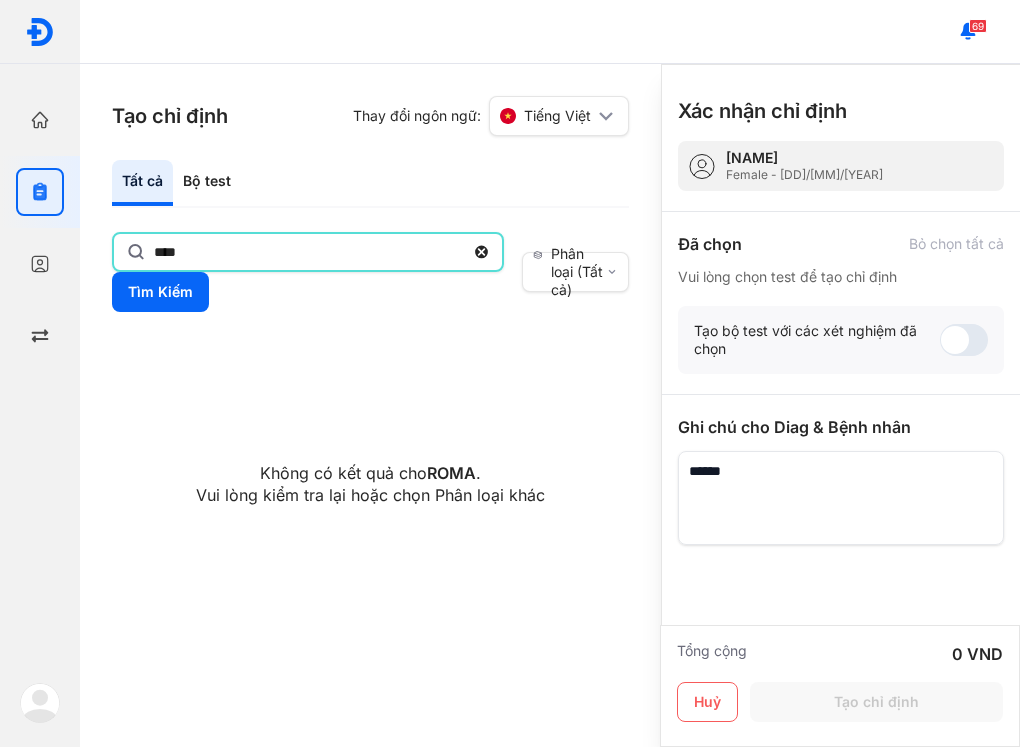type on "****" 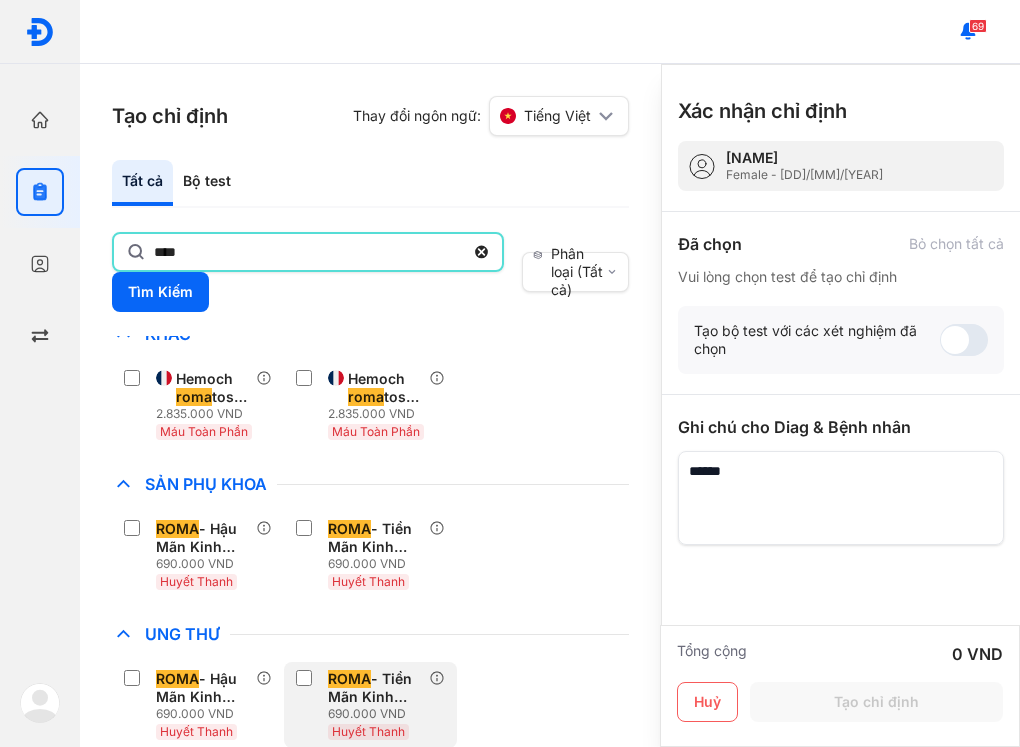 scroll, scrollTop: 171, scrollLeft: 0, axis: vertical 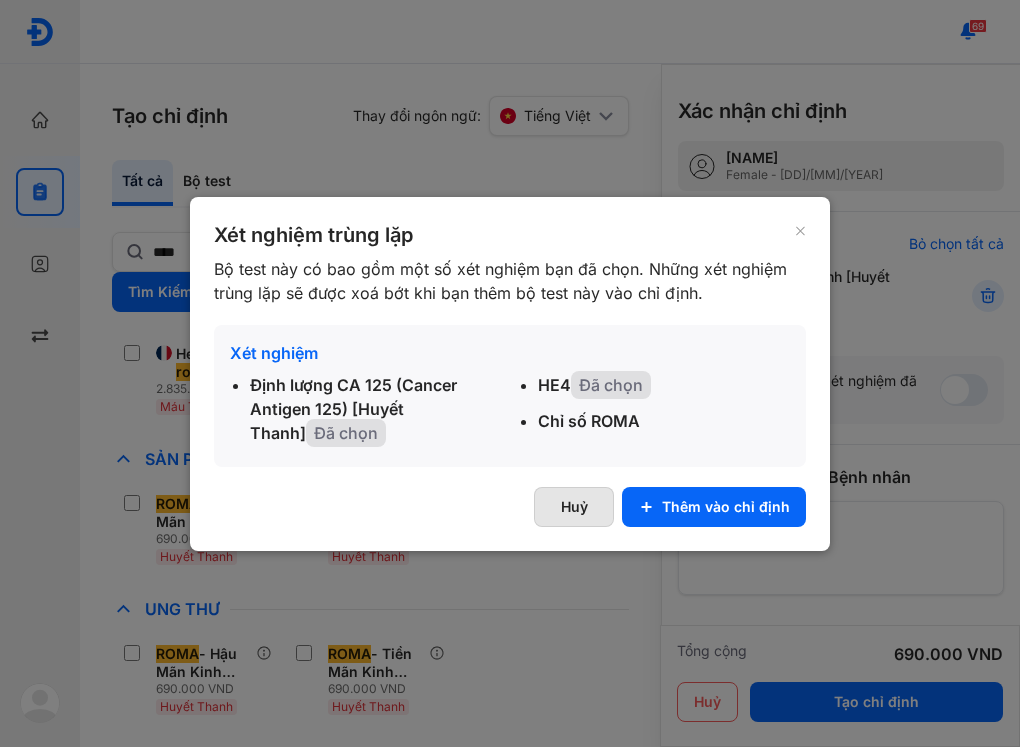 click on "Huỷ" at bounding box center [574, 507] 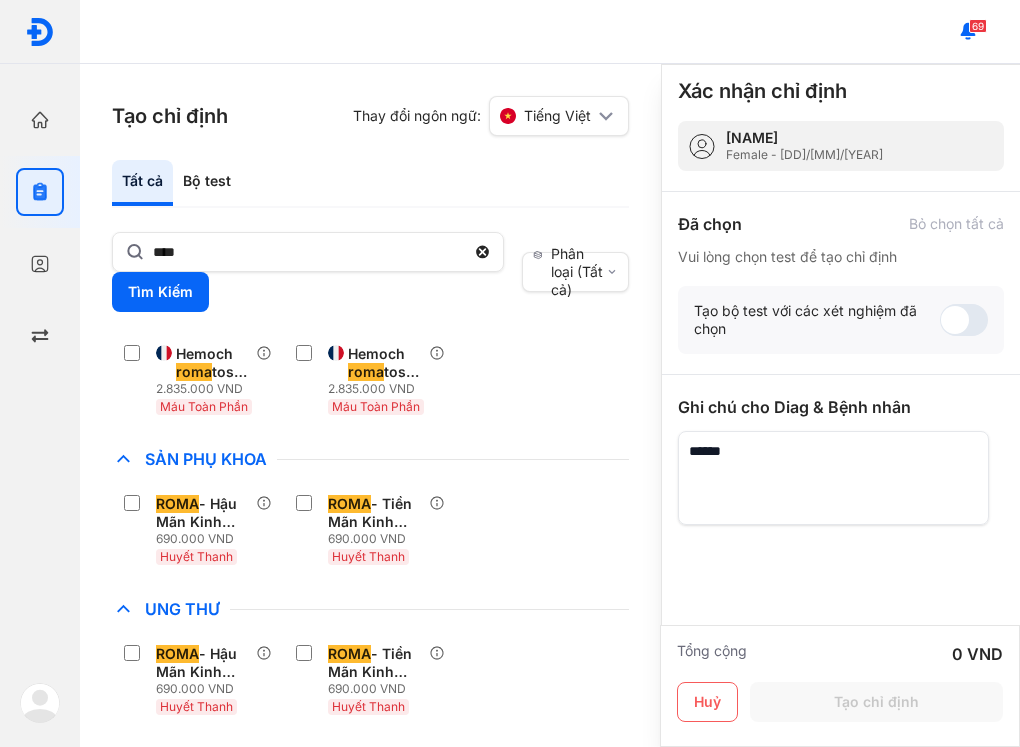 scroll, scrollTop: 39, scrollLeft: 0, axis: vertical 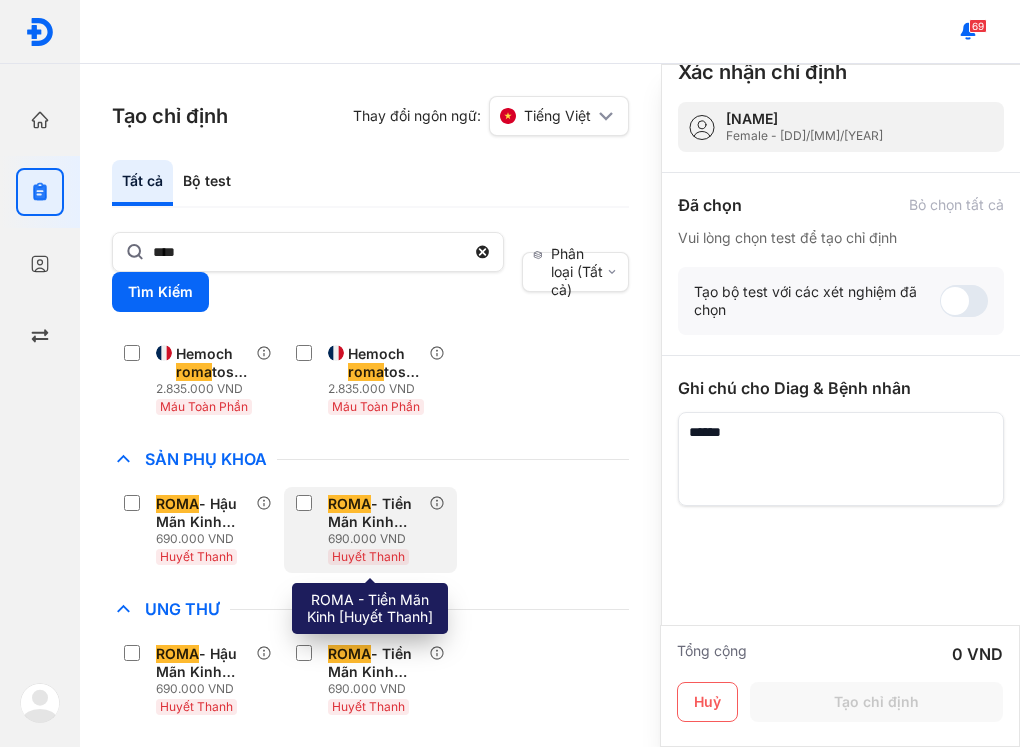 click at bounding box center (308, 505) 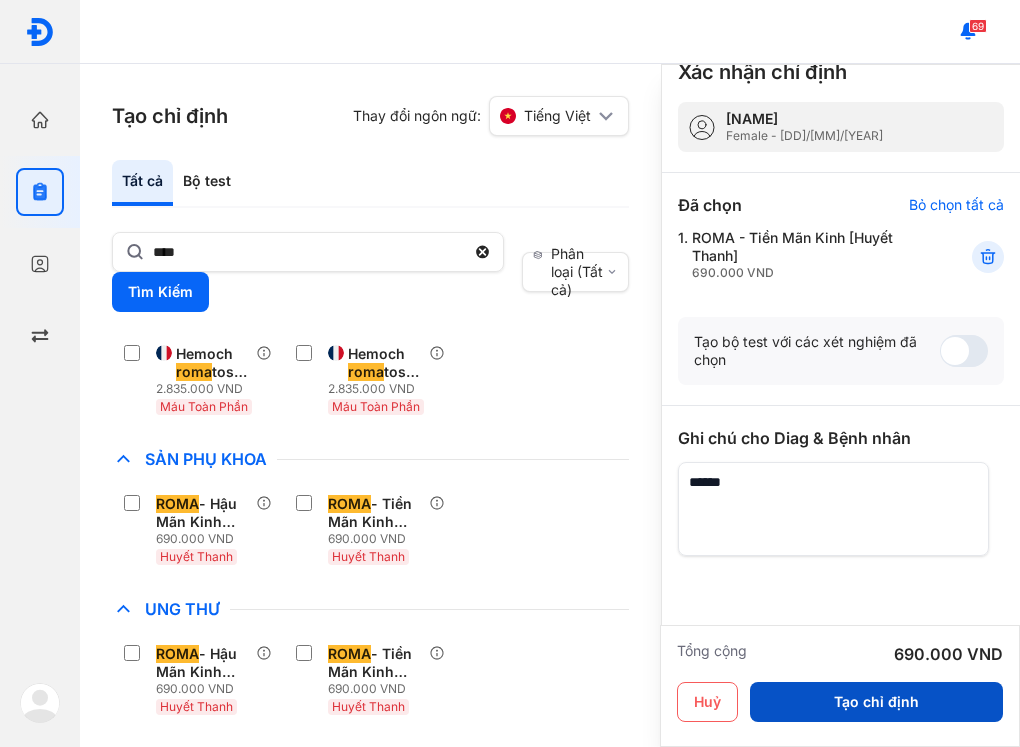 click on "Tạo chỉ định" at bounding box center (876, 702) 